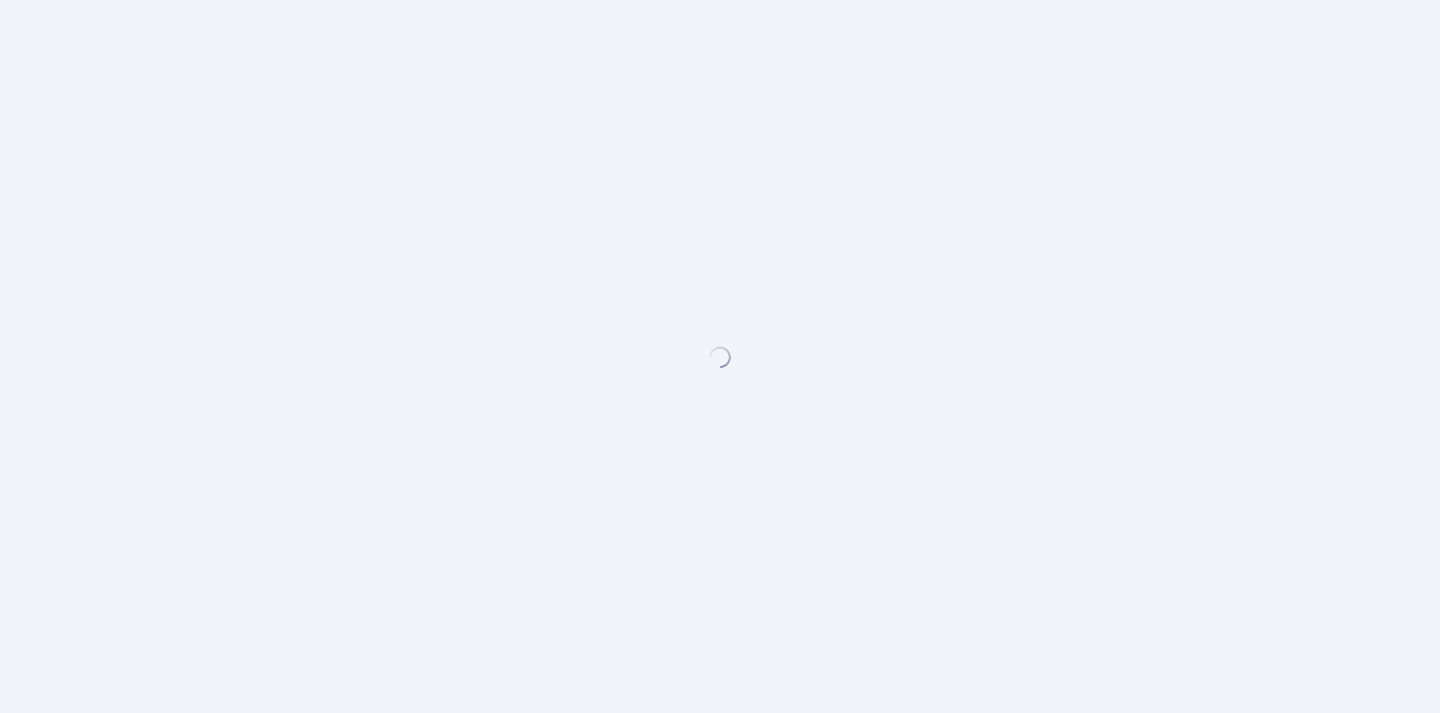 scroll, scrollTop: 0, scrollLeft: 0, axis: both 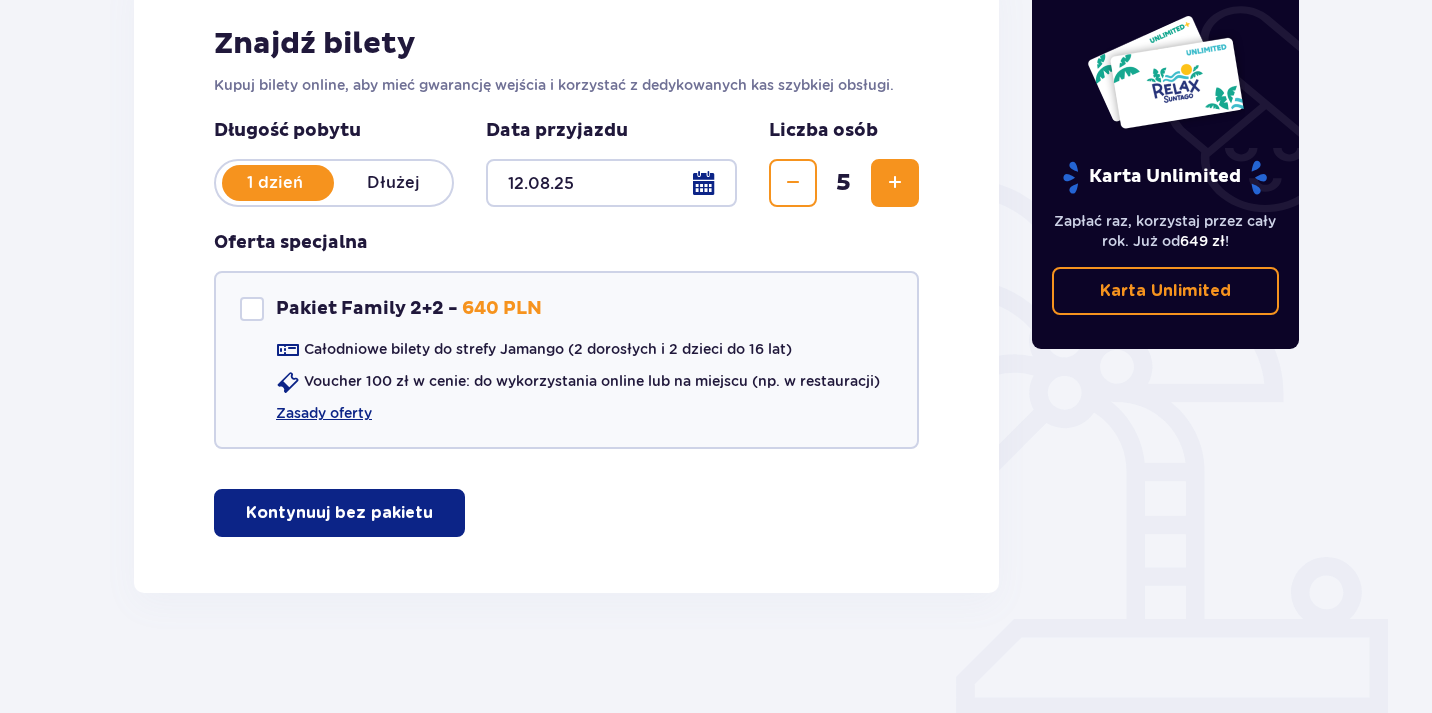 click on "Kontynuuj bez pakietu" at bounding box center [339, 513] 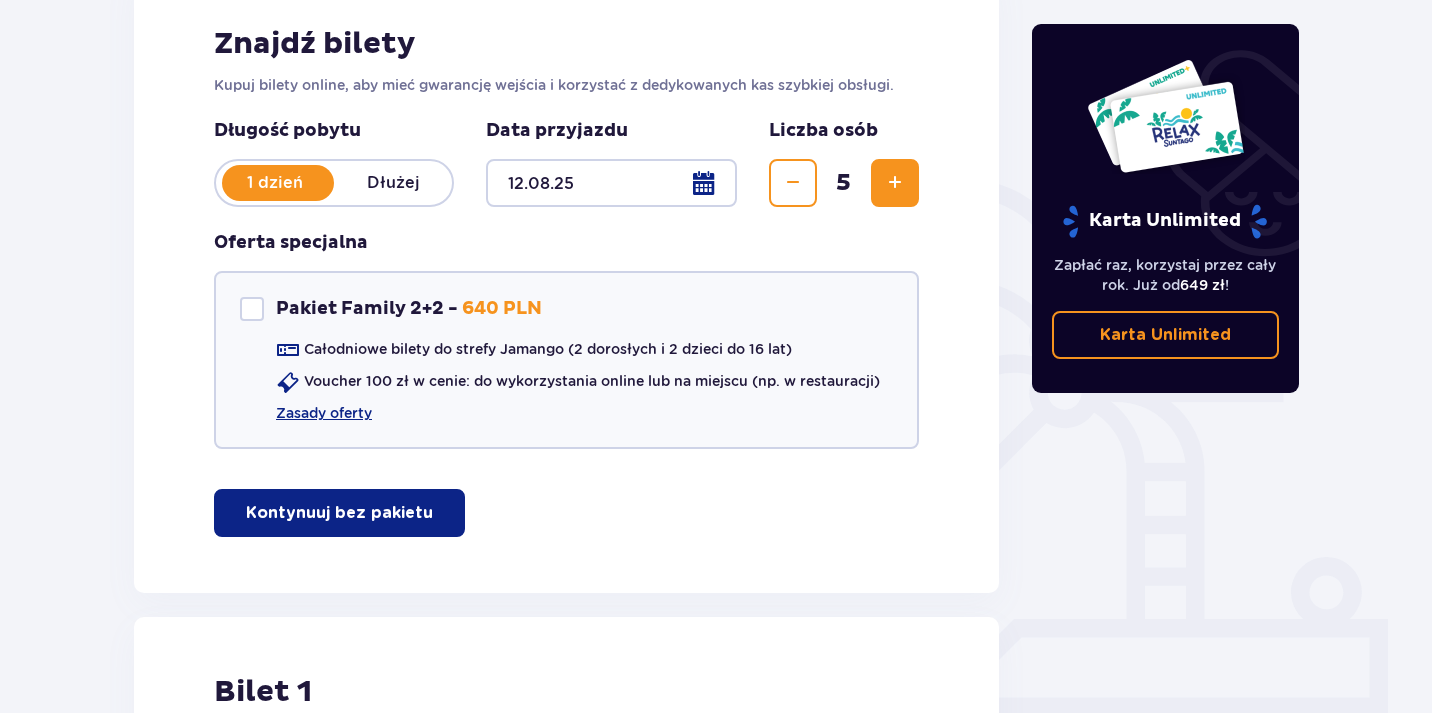 drag, startPoint x: 370, startPoint y: 520, endPoint x: 512, endPoint y: 529, distance: 142.28493 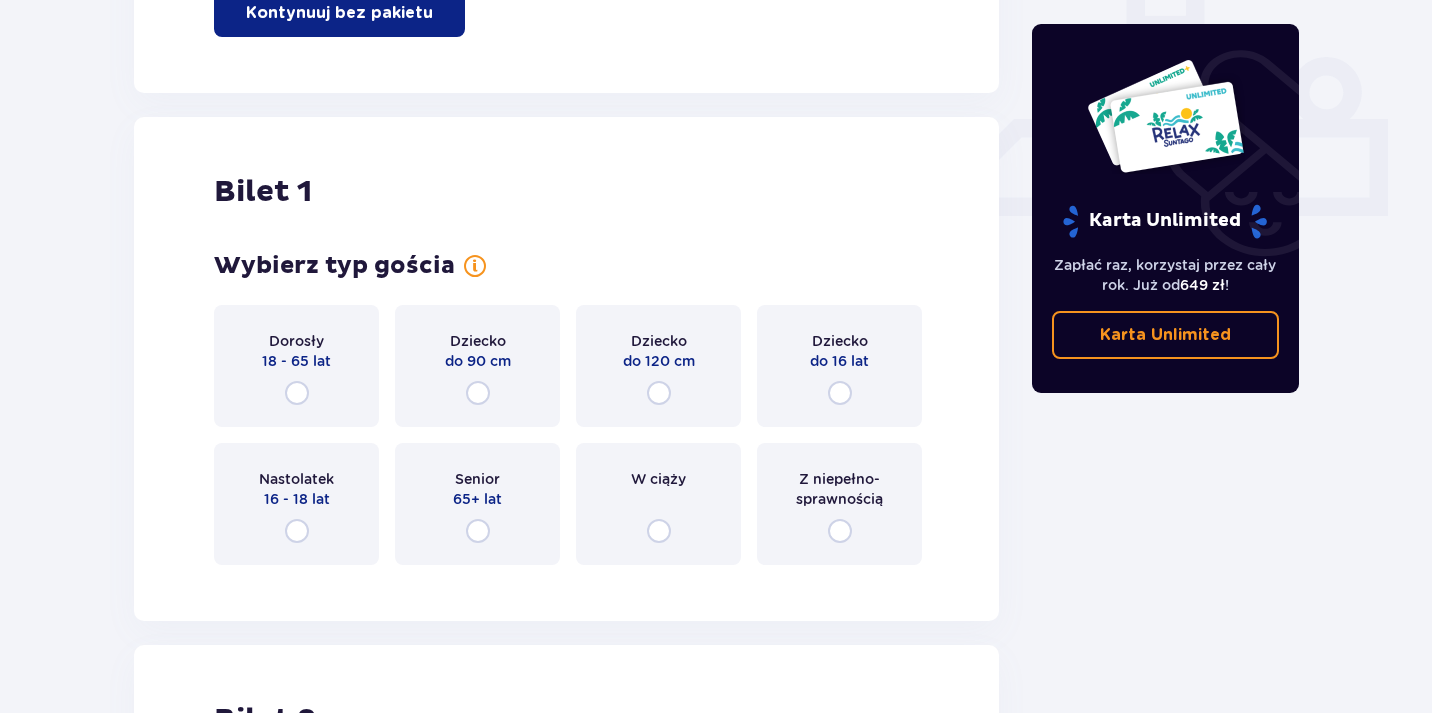 scroll, scrollTop: 815, scrollLeft: 0, axis: vertical 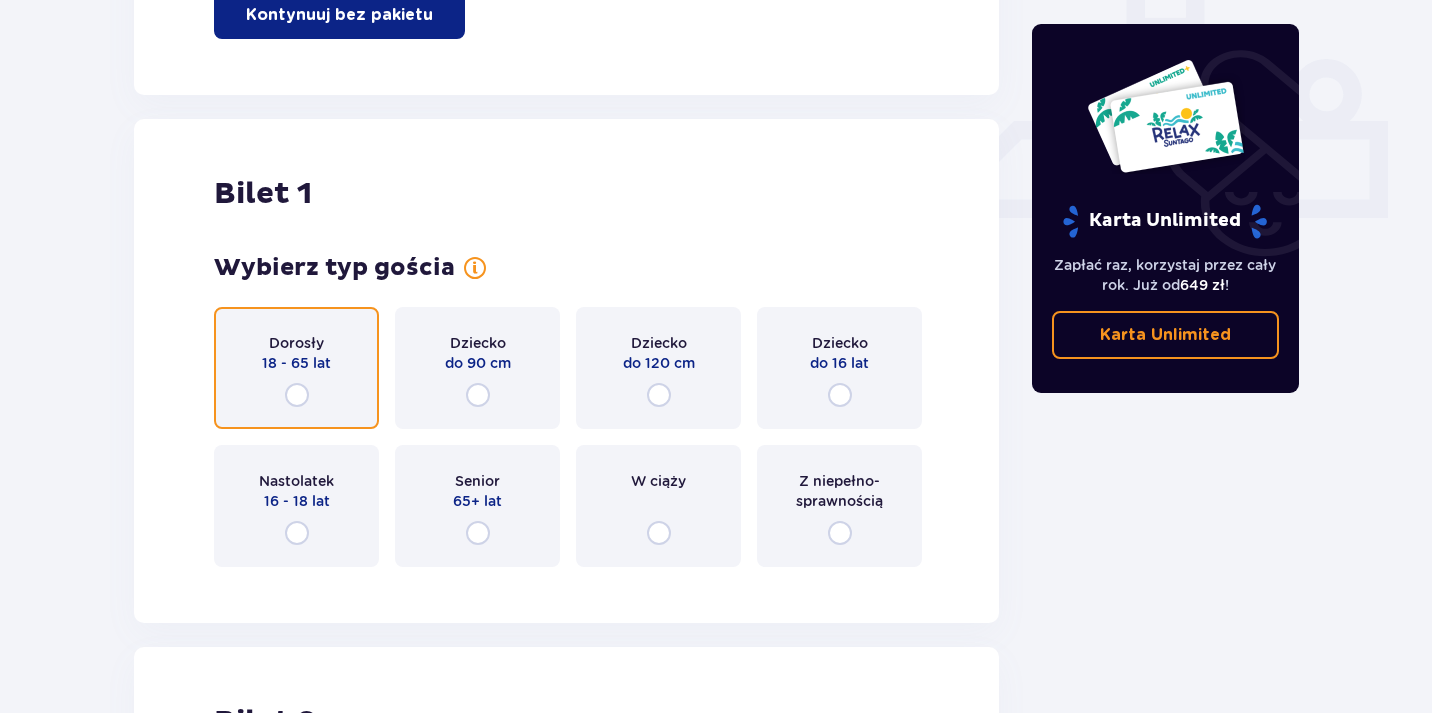 click at bounding box center (297, 395) 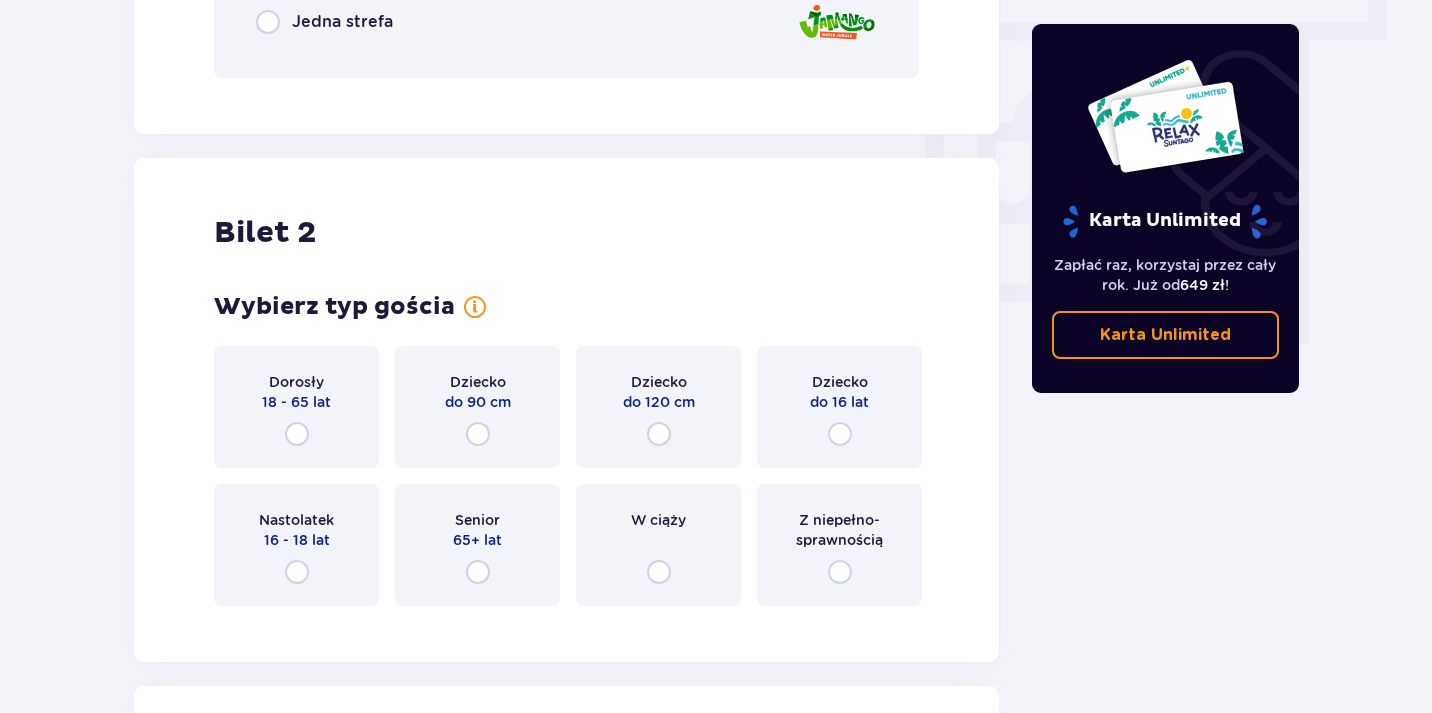 scroll, scrollTop: 1813, scrollLeft: 0, axis: vertical 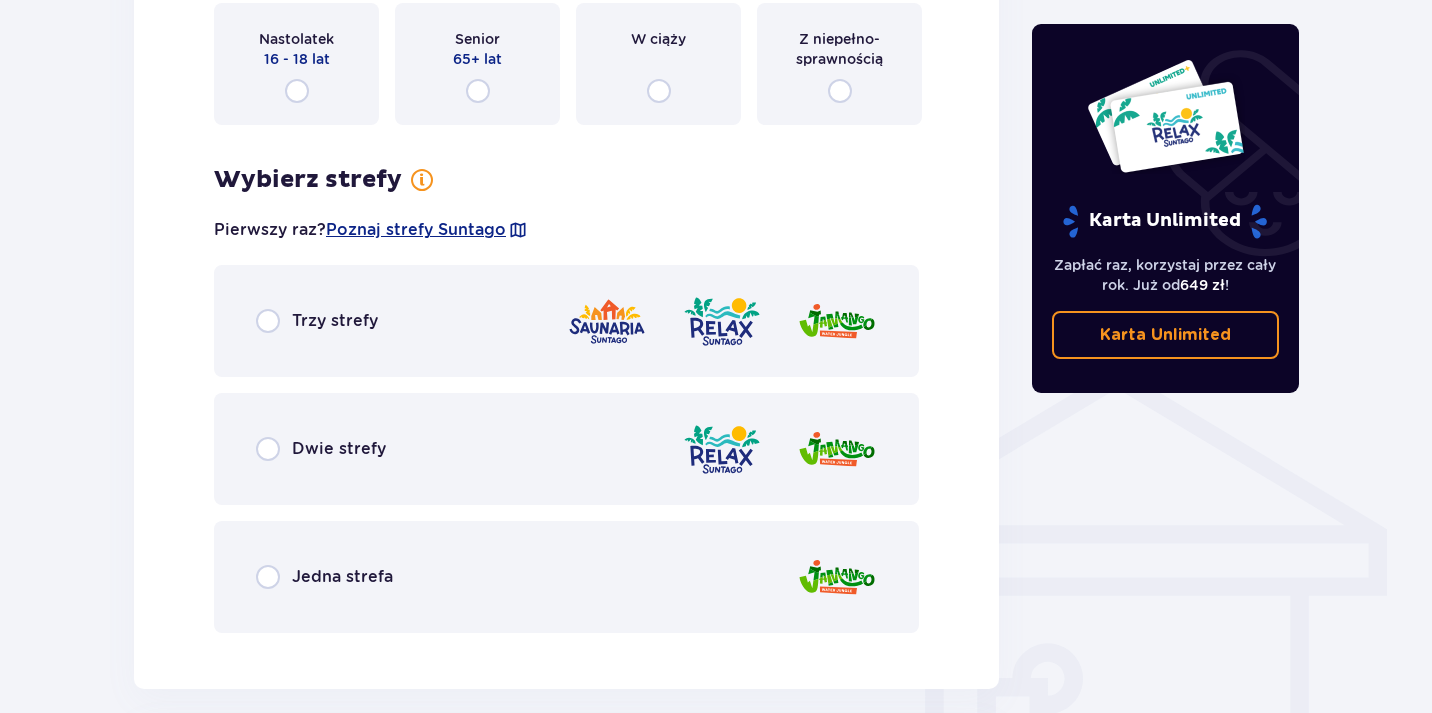 click on "Trzy strefy" at bounding box center (317, 321) 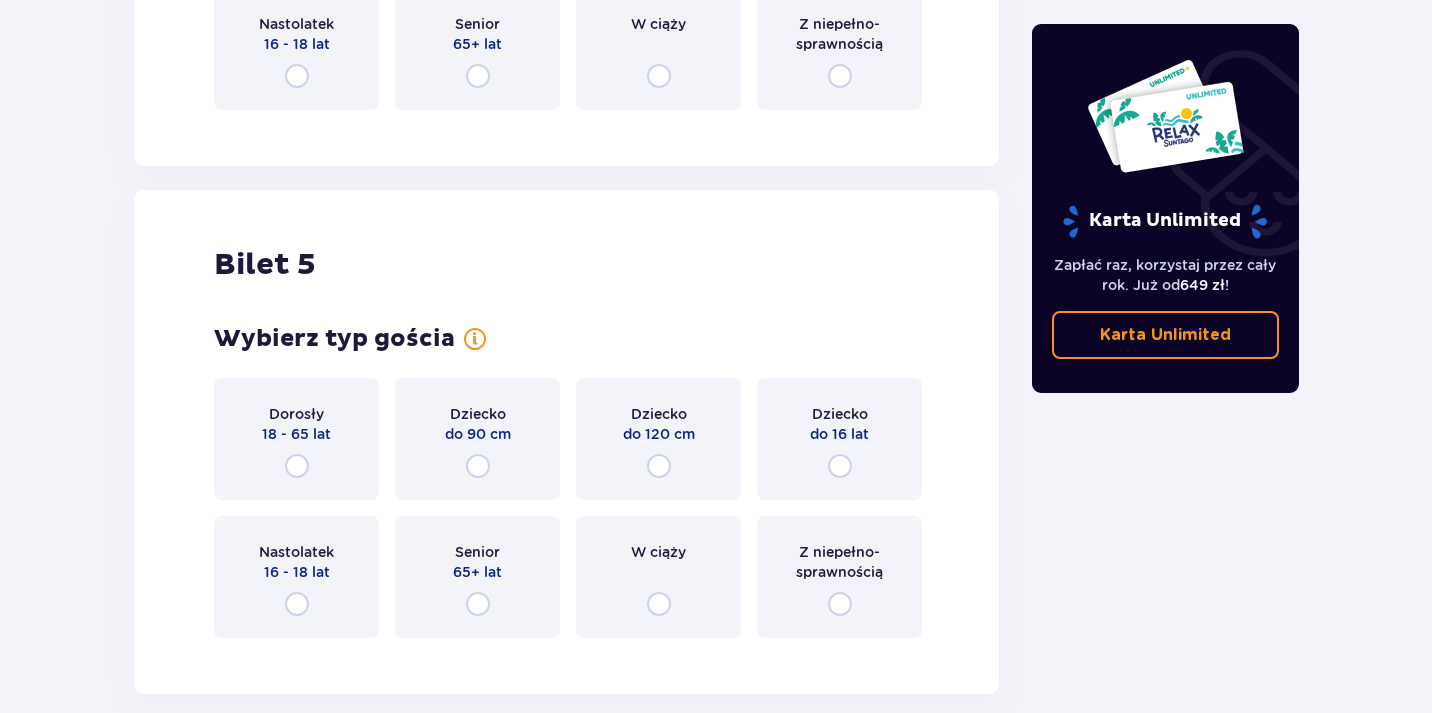 scroll, scrollTop: 3937, scrollLeft: 0, axis: vertical 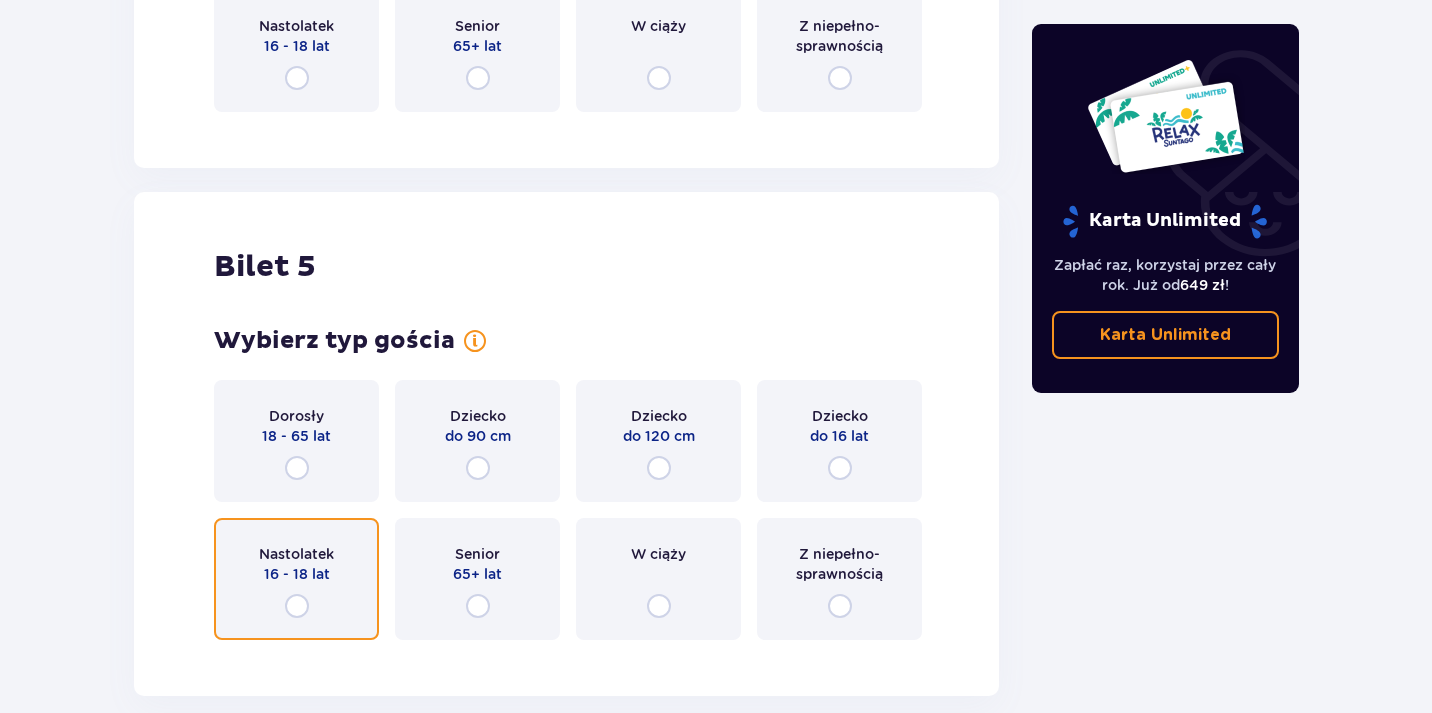 click at bounding box center (297, 606) 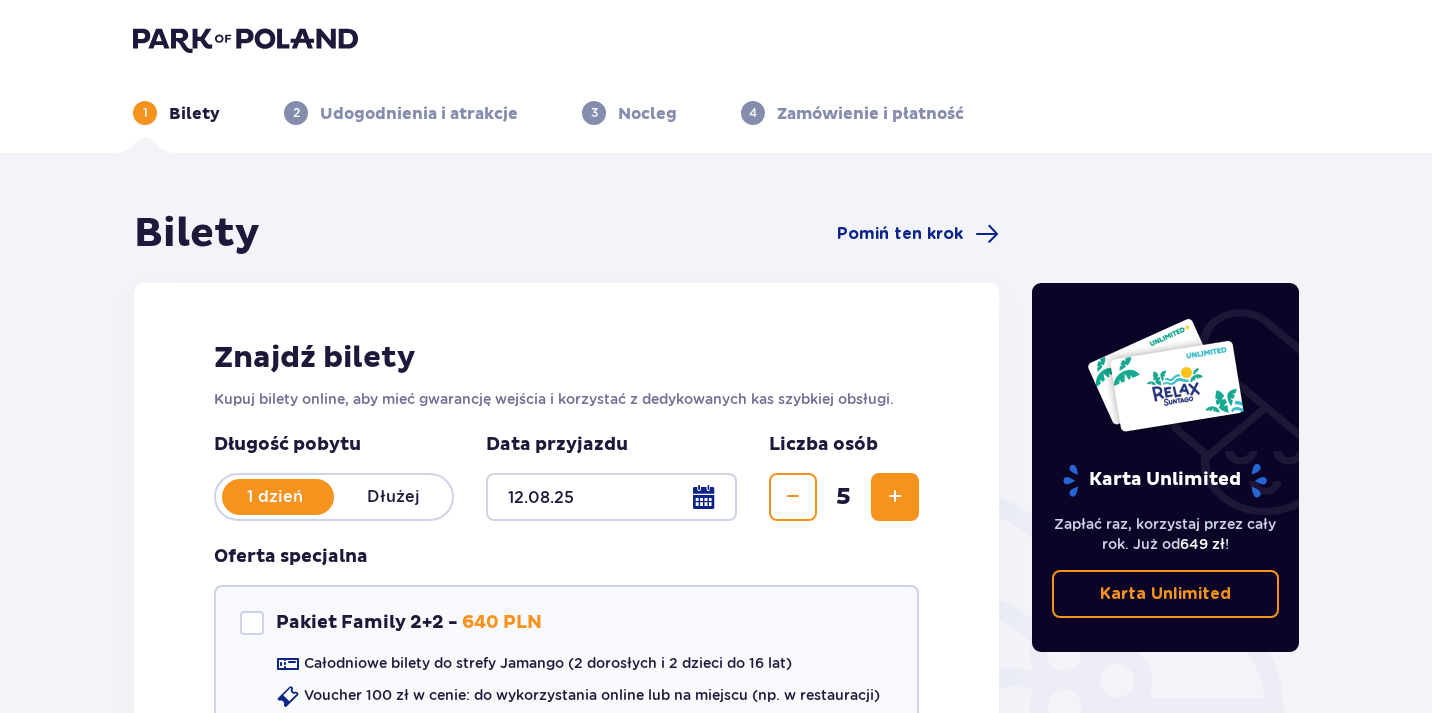 scroll, scrollTop: 0, scrollLeft: 0, axis: both 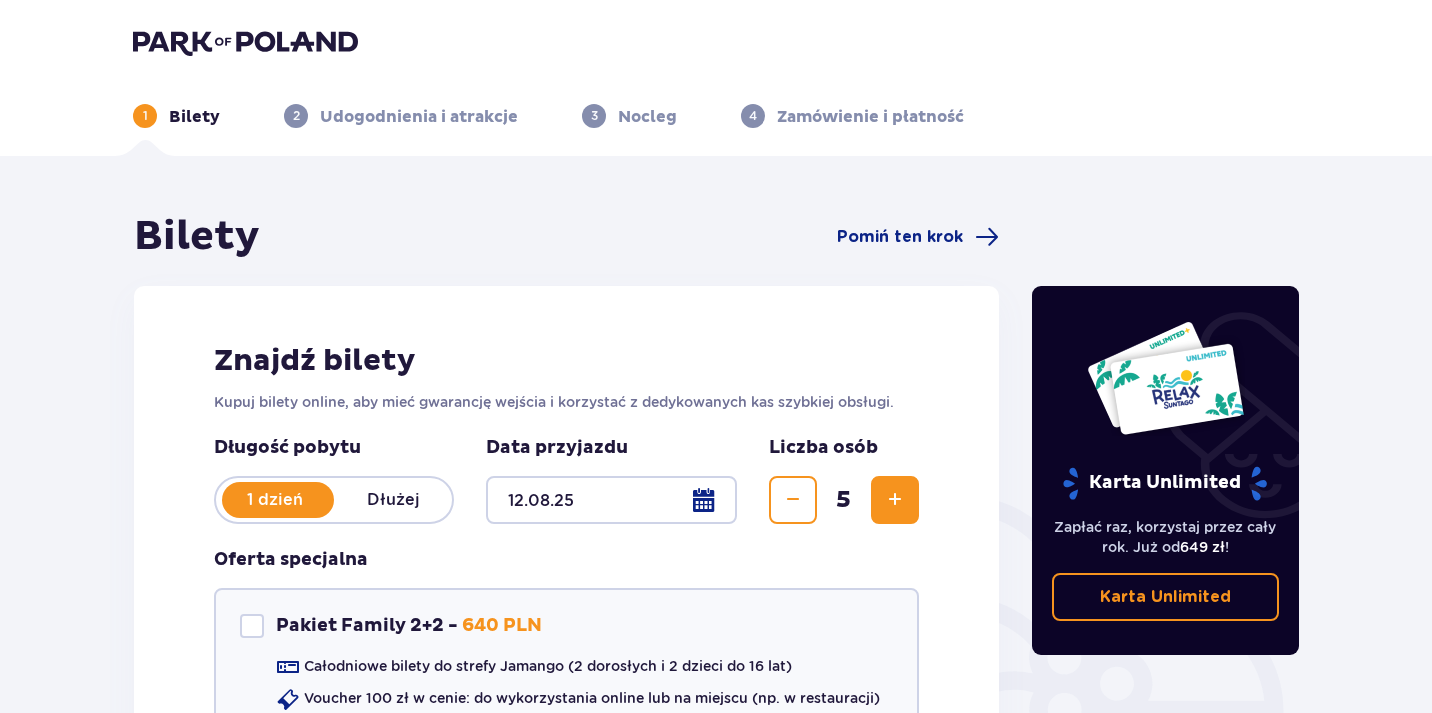 click on "Udogodnienia i atrakcje" at bounding box center (419, 117) 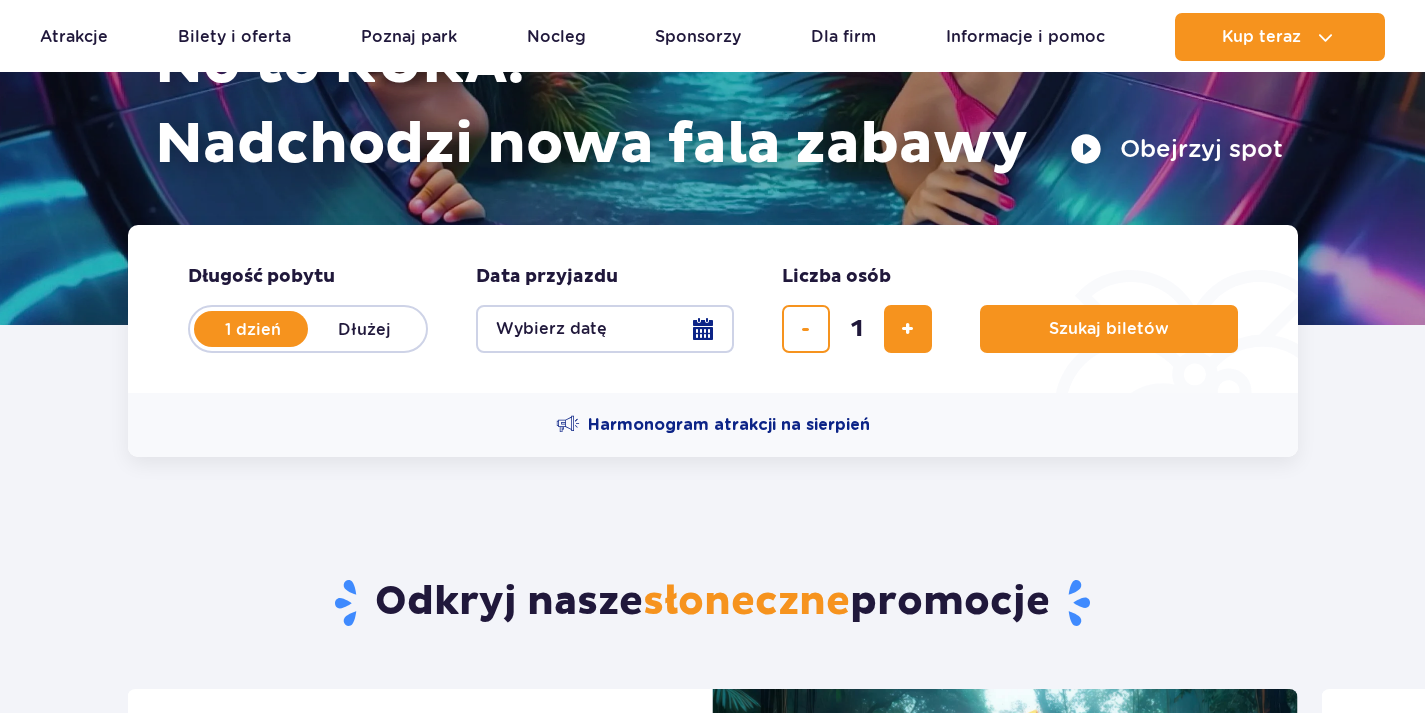 scroll, scrollTop: 0, scrollLeft: 0, axis: both 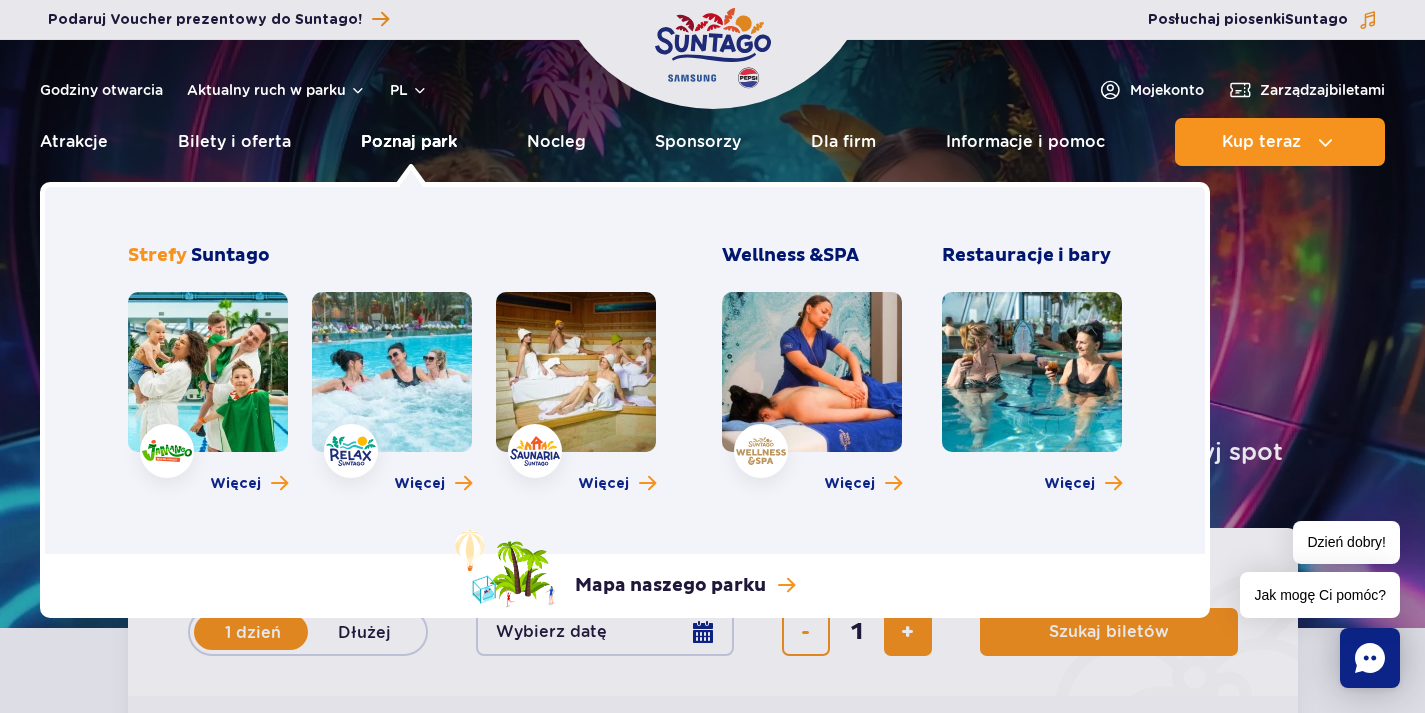 click on "Poznaj park" at bounding box center (409, 142) 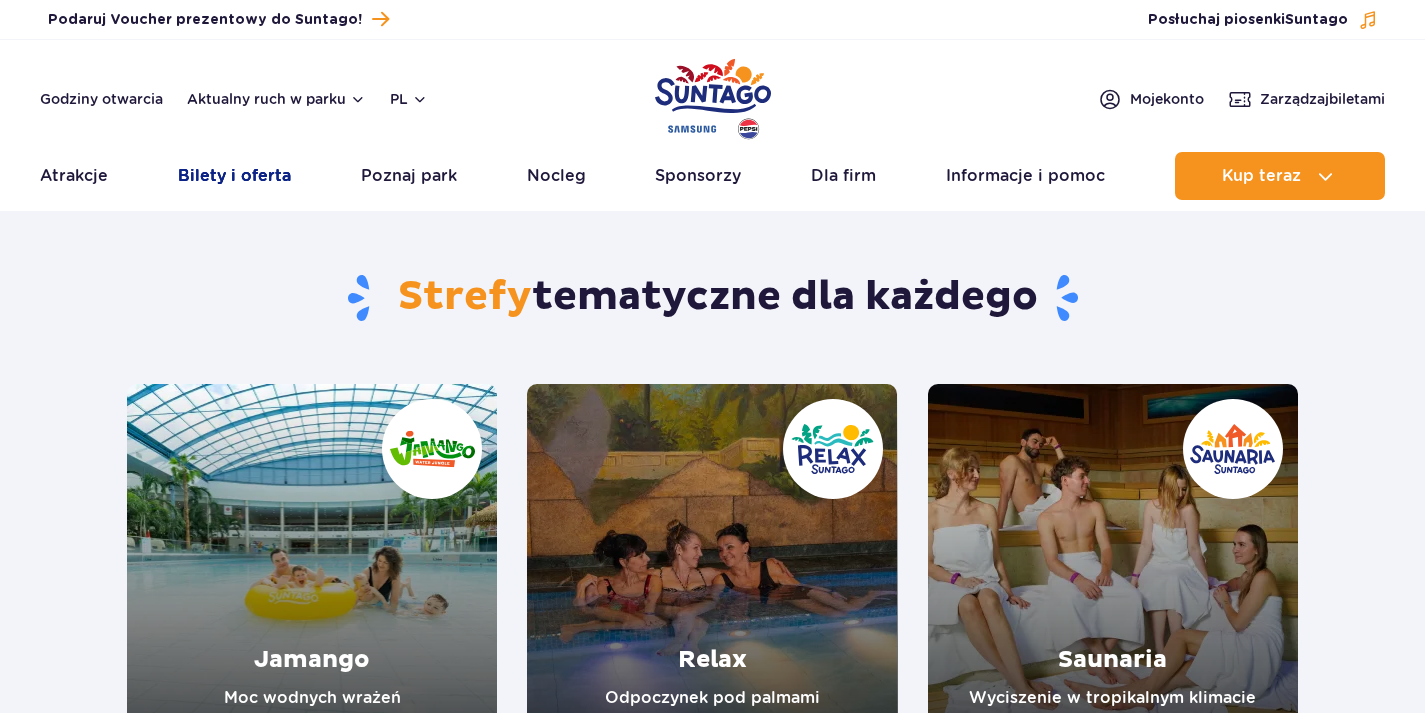 scroll, scrollTop: 0, scrollLeft: 0, axis: both 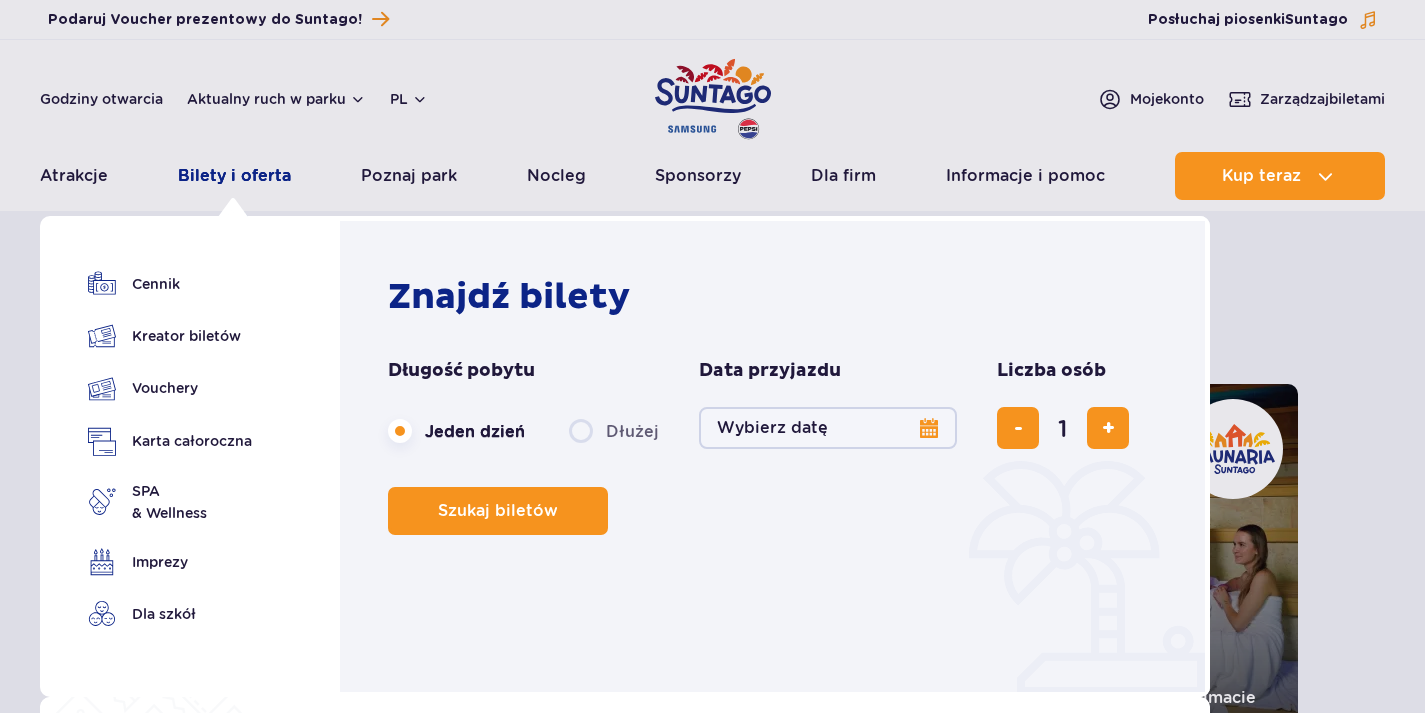 click on "Bilety i oferta" at bounding box center [234, 176] 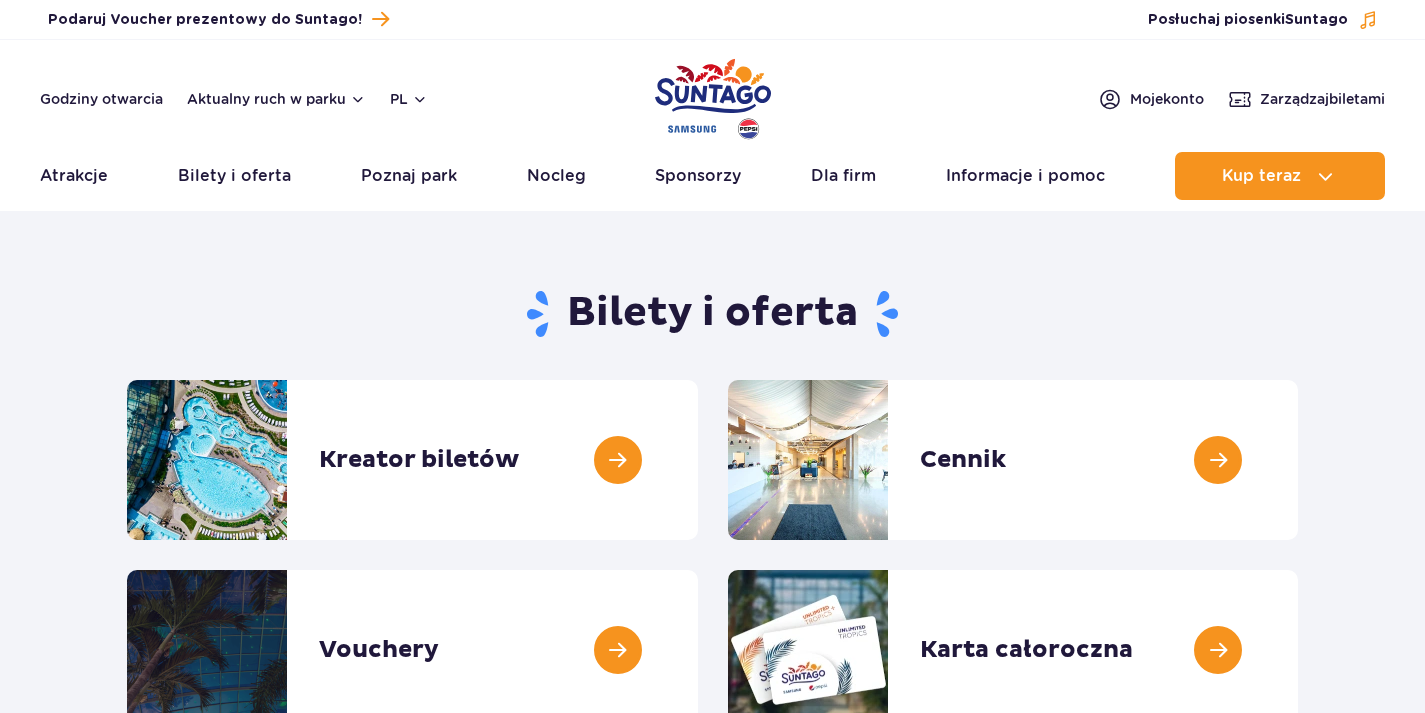 scroll, scrollTop: 0, scrollLeft: 0, axis: both 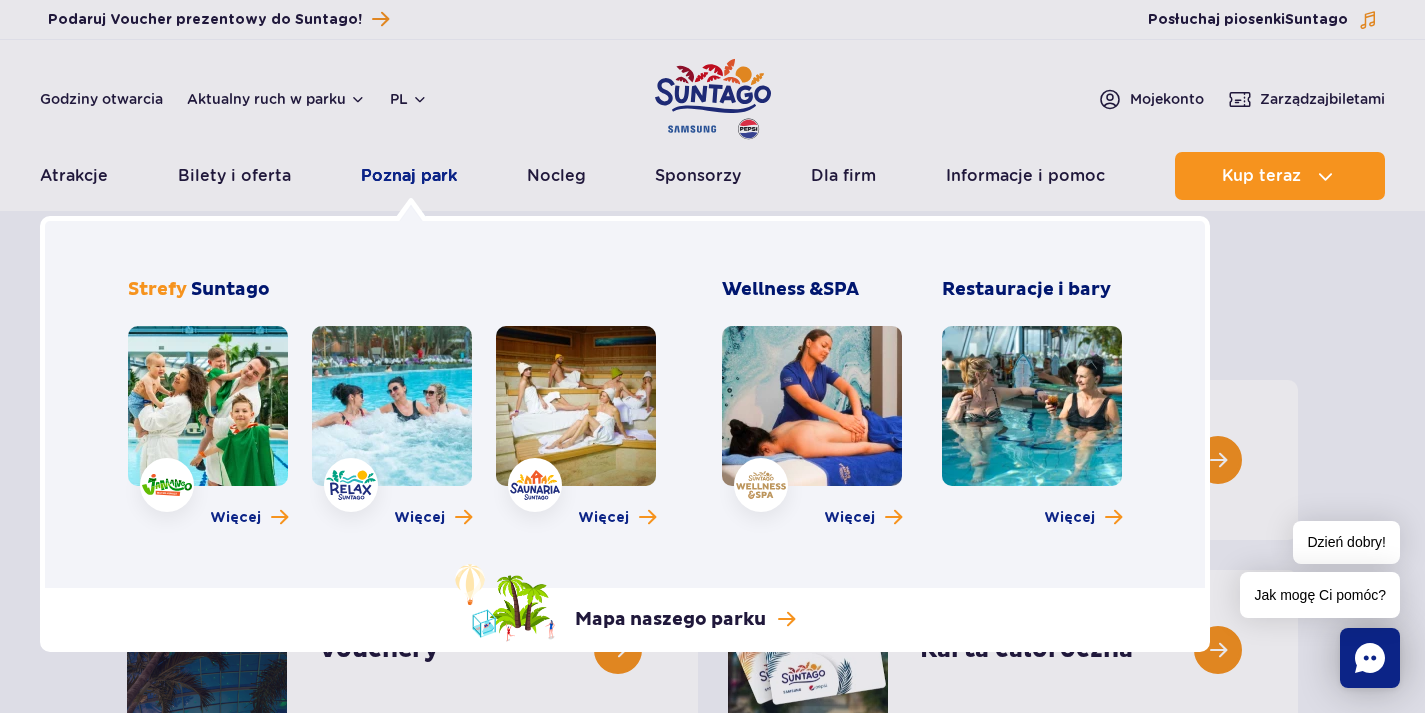 click on "Poznaj park" at bounding box center [409, 176] 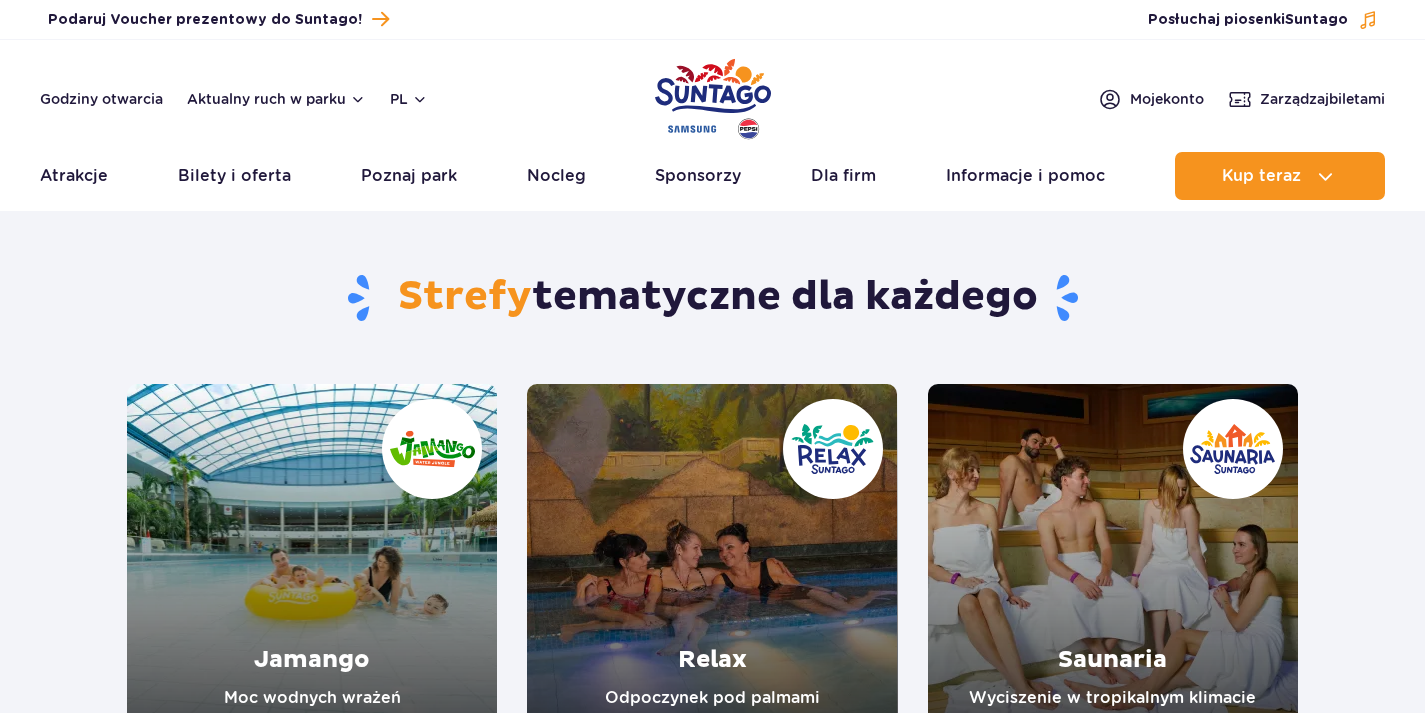 scroll, scrollTop: 0, scrollLeft: 0, axis: both 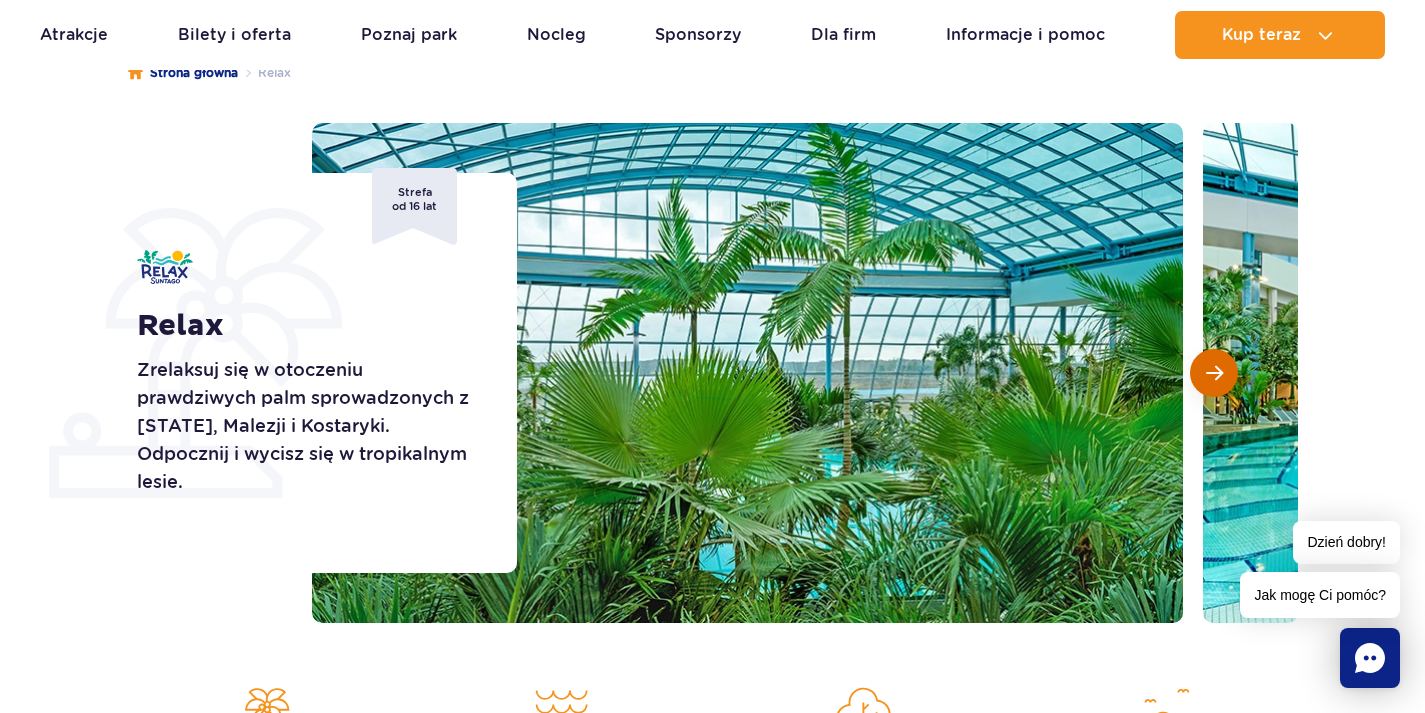 click at bounding box center [1214, 373] 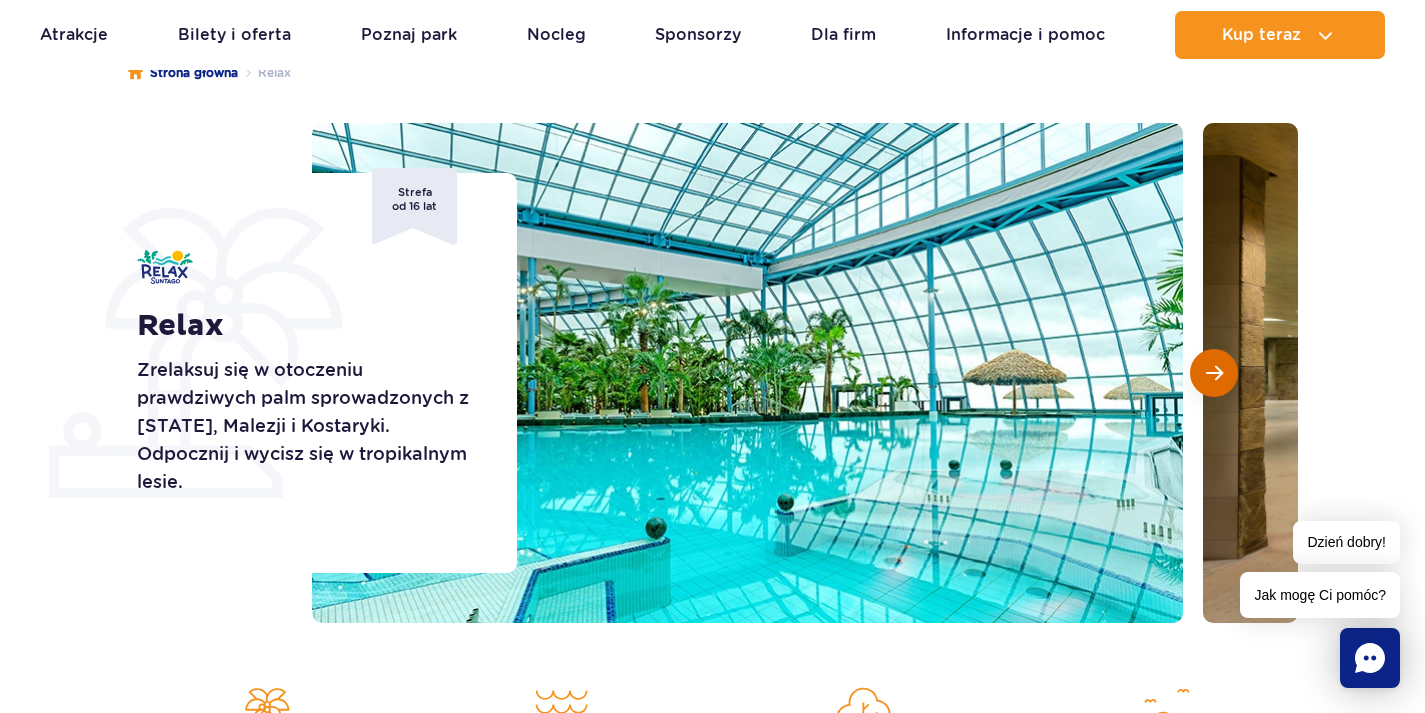 click at bounding box center [1214, 373] 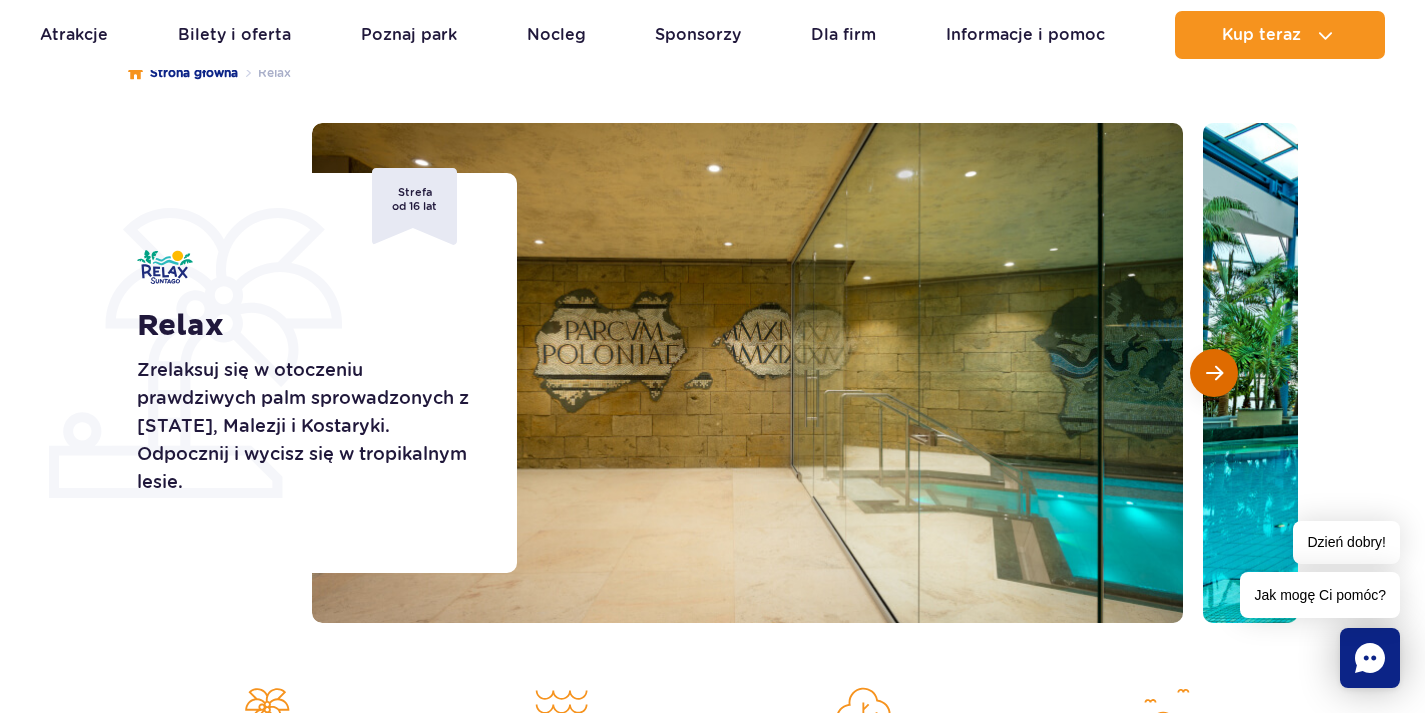 click at bounding box center (1214, 373) 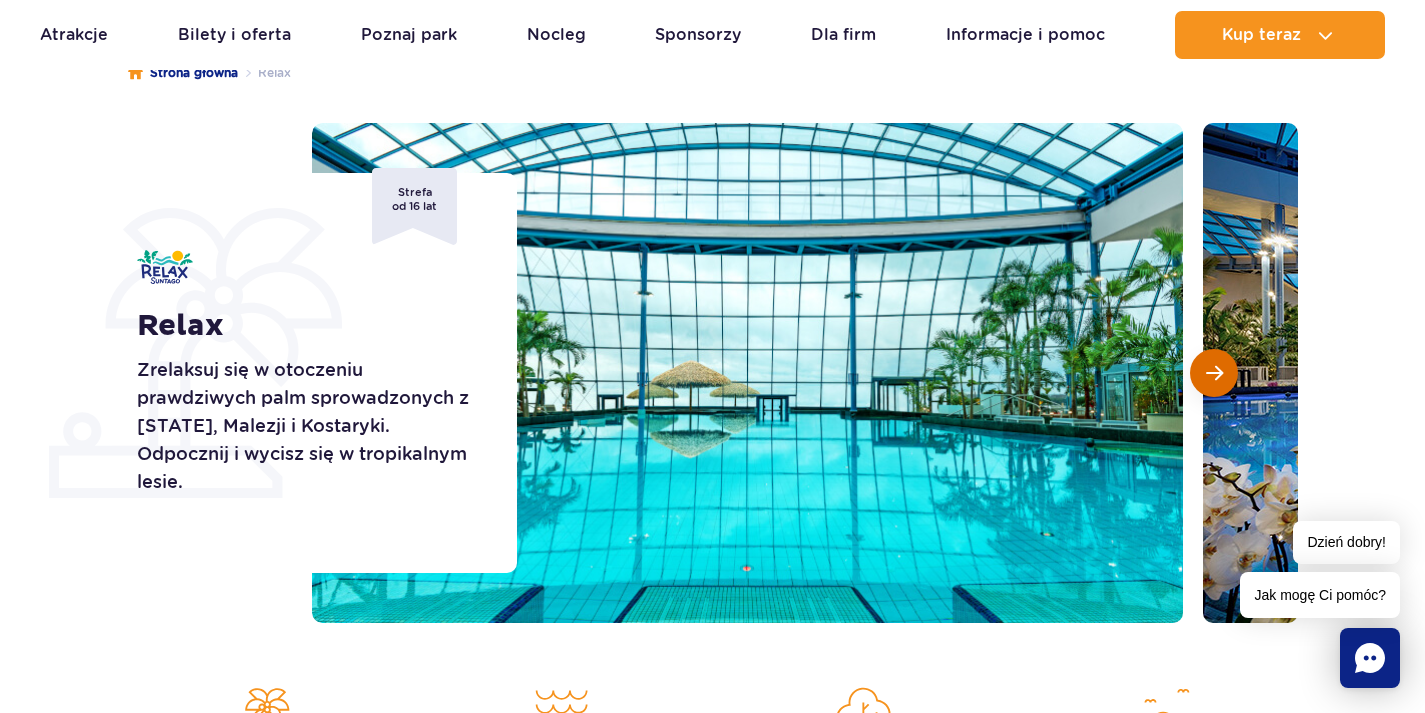 click at bounding box center [1214, 373] 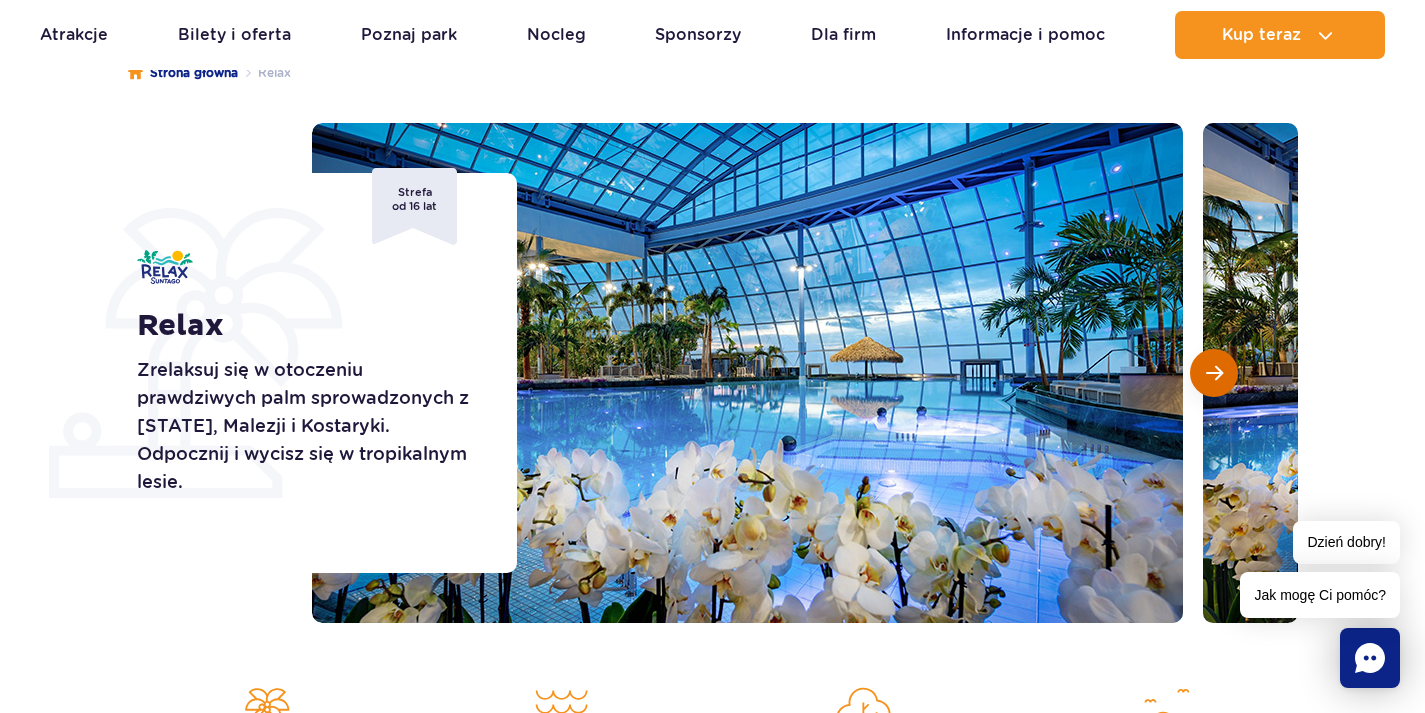 click at bounding box center (1214, 373) 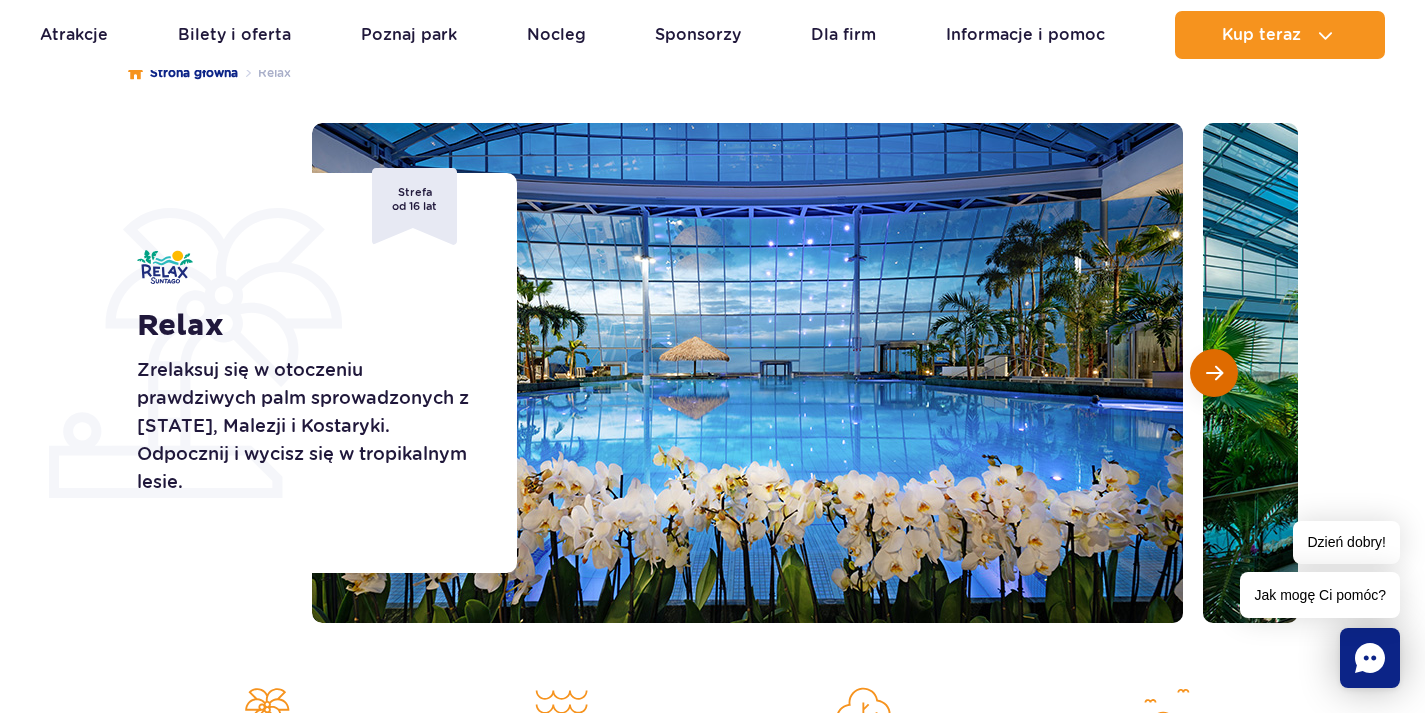click at bounding box center (1214, 373) 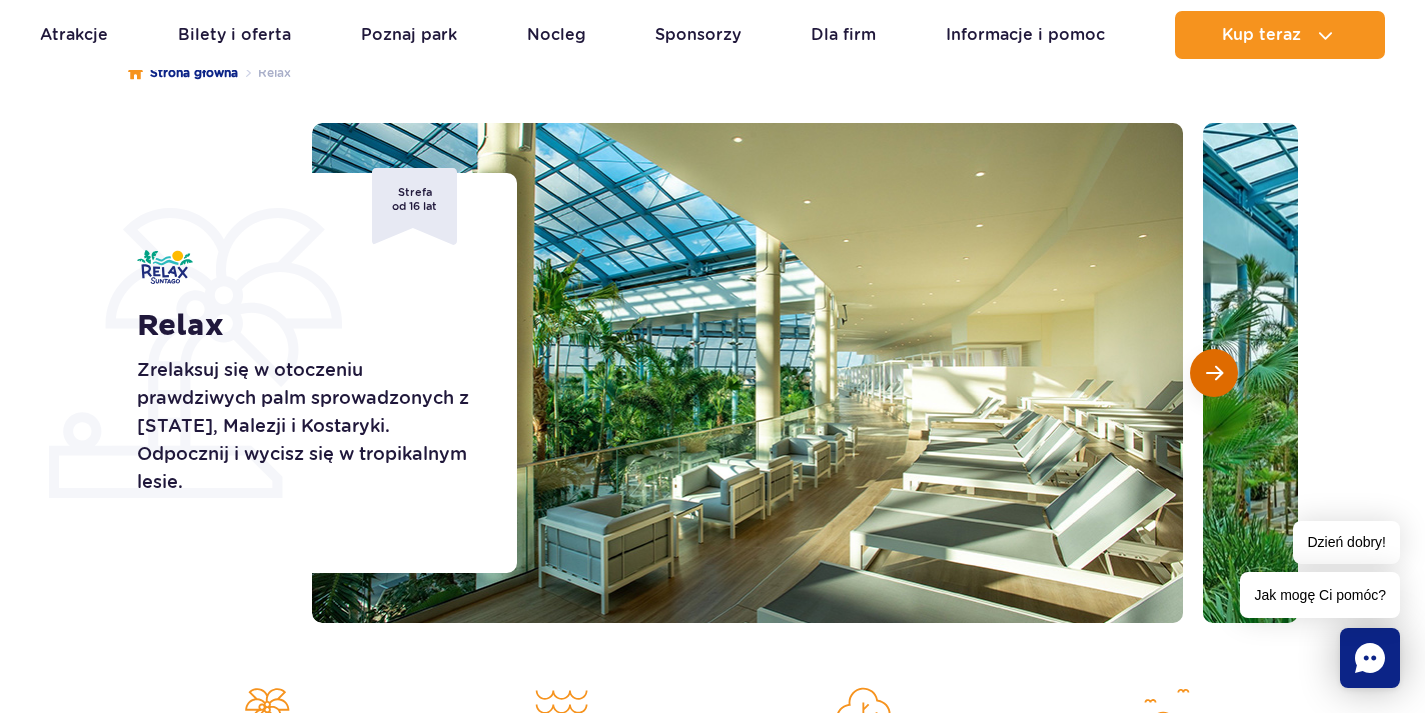 click at bounding box center [1214, 373] 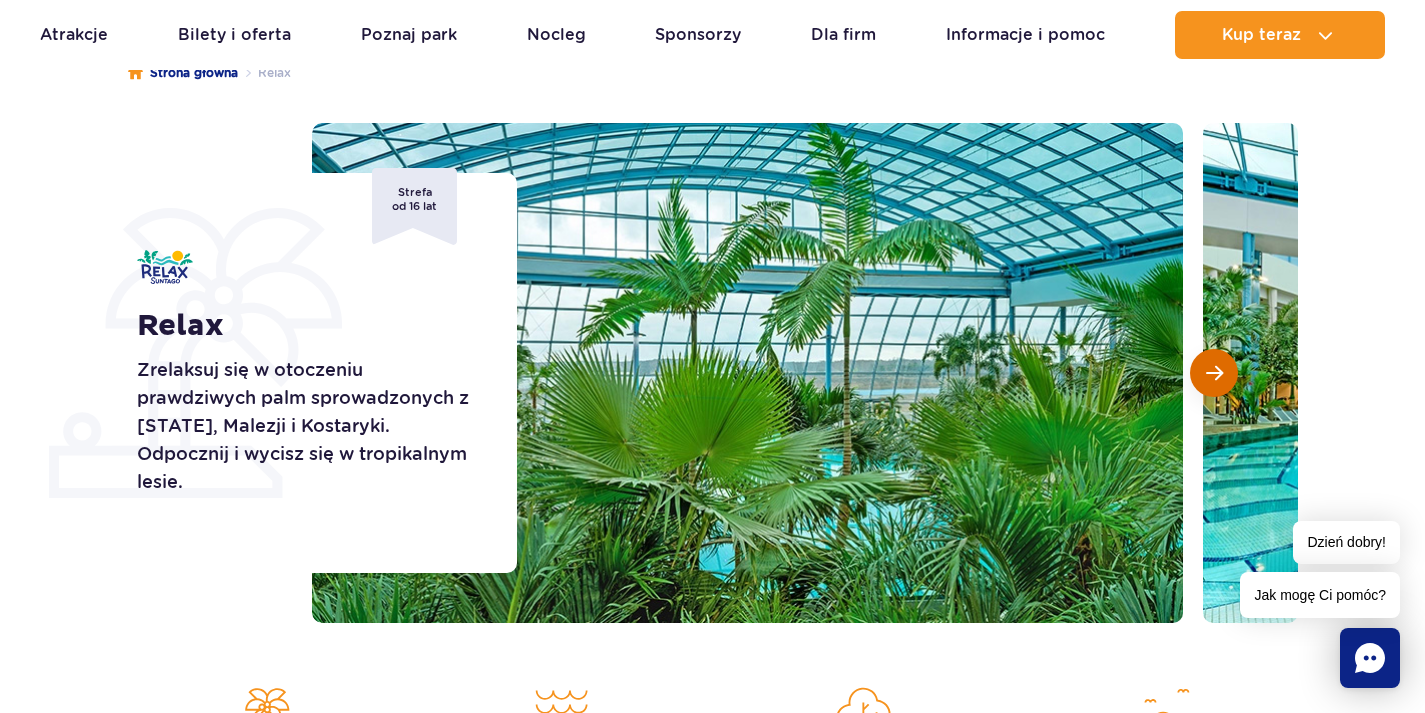 click at bounding box center (1214, 373) 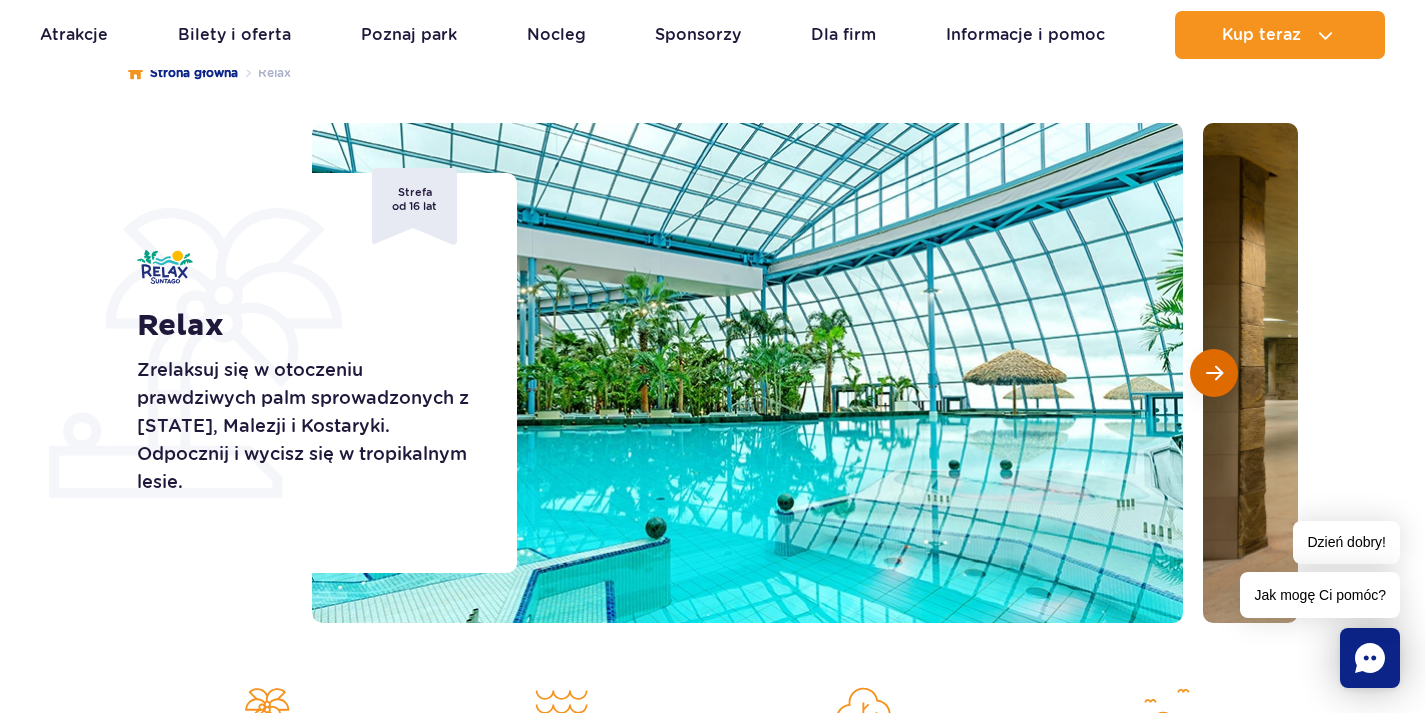 click at bounding box center [1214, 373] 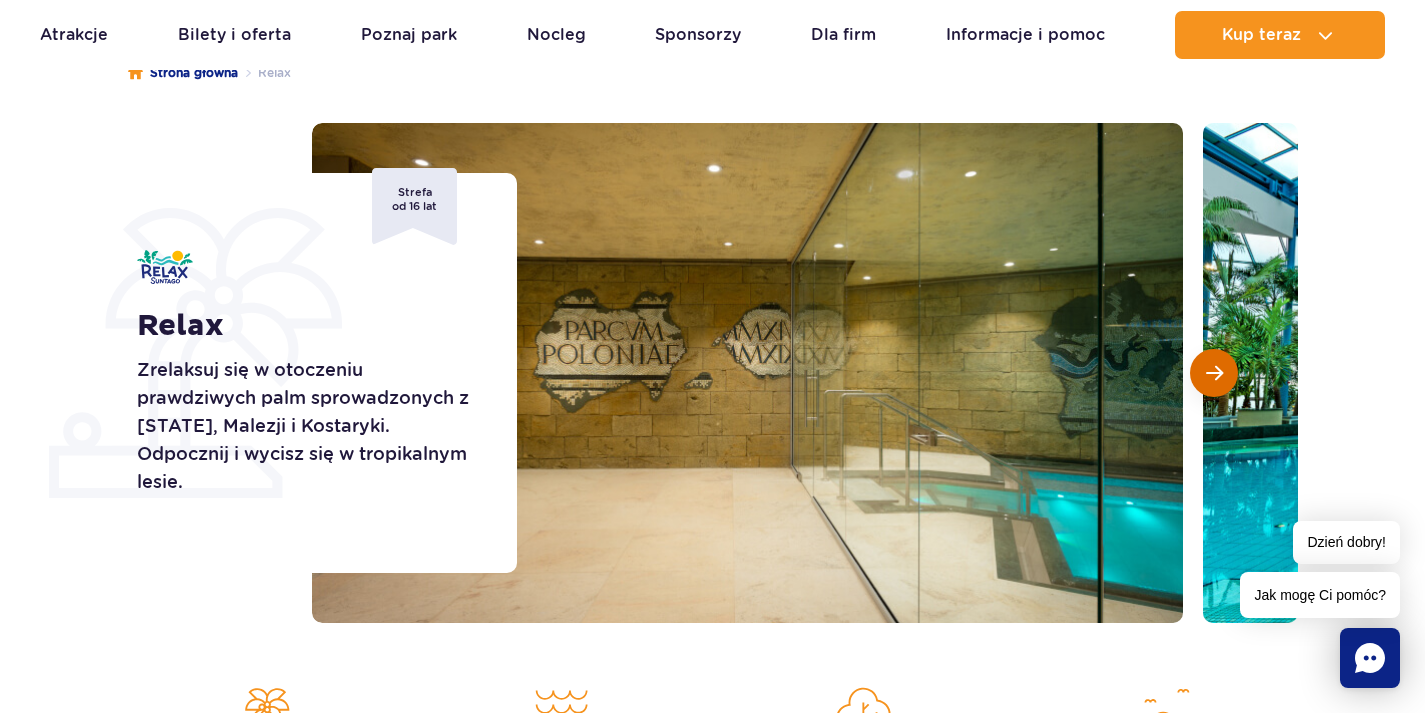 click at bounding box center (1214, 373) 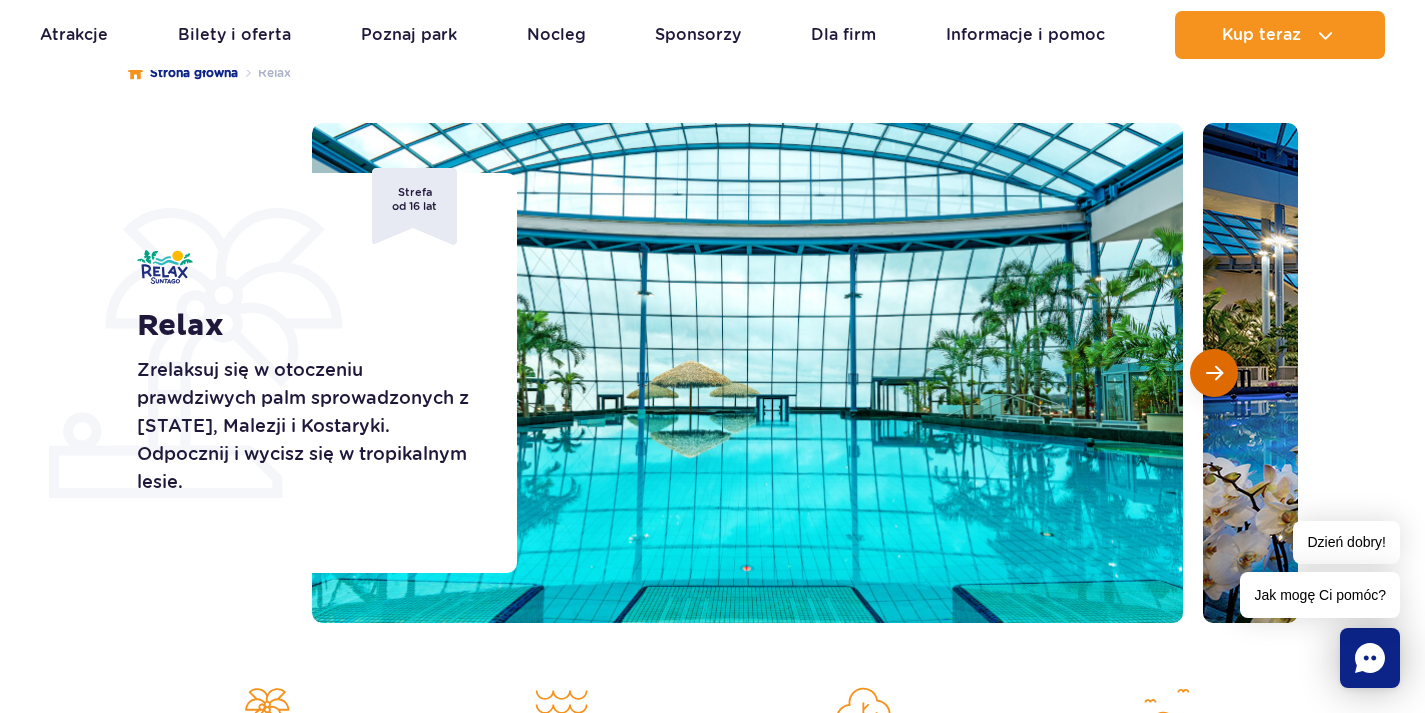 click at bounding box center [1214, 373] 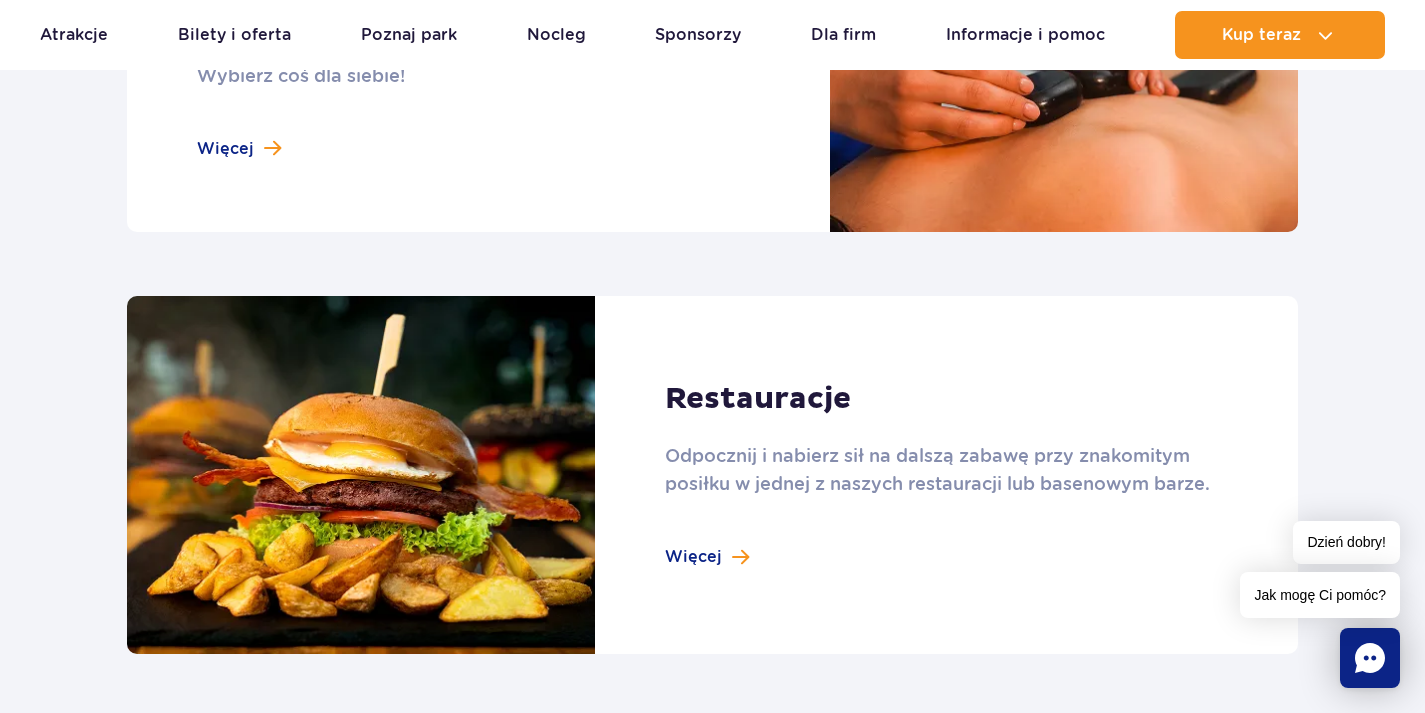 scroll, scrollTop: 2007, scrollLeft: 0, axis: vertical 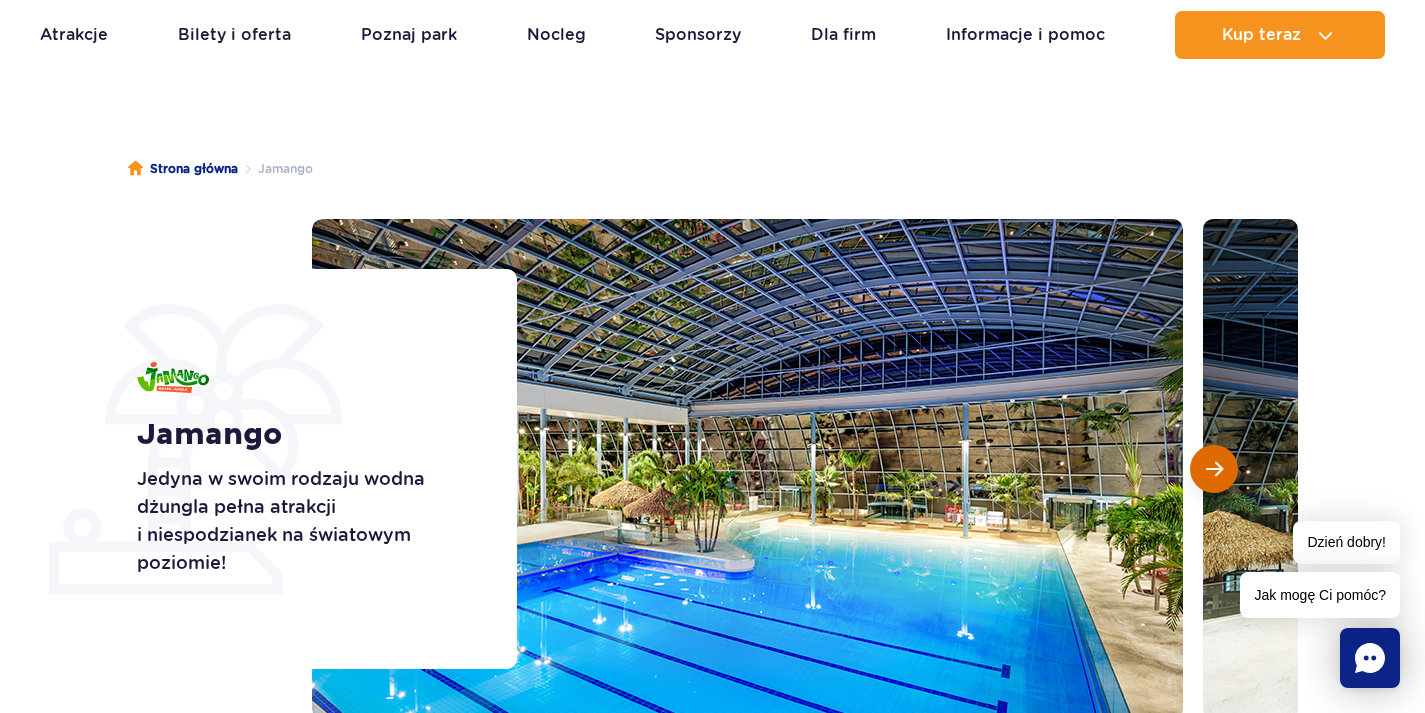 click at bounding box center [1214, 469] 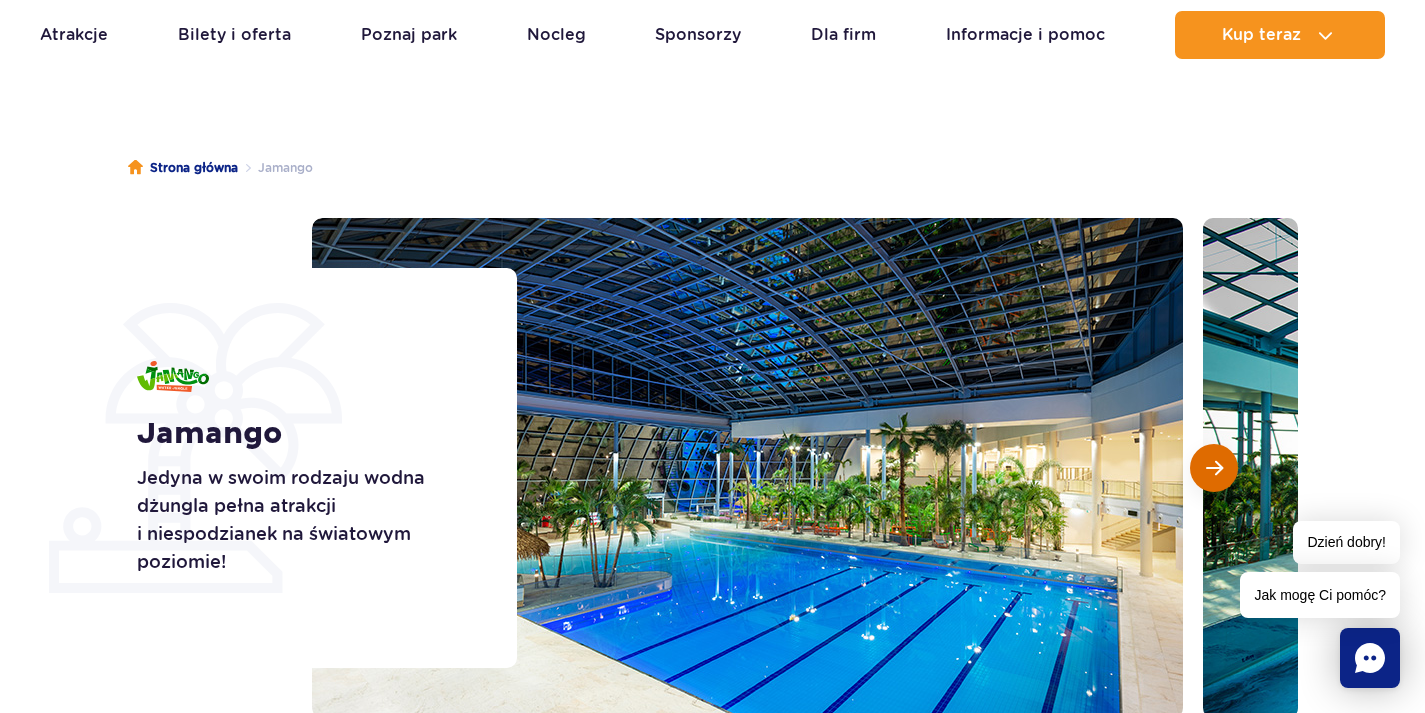 click at bounding box center (1214, 468) 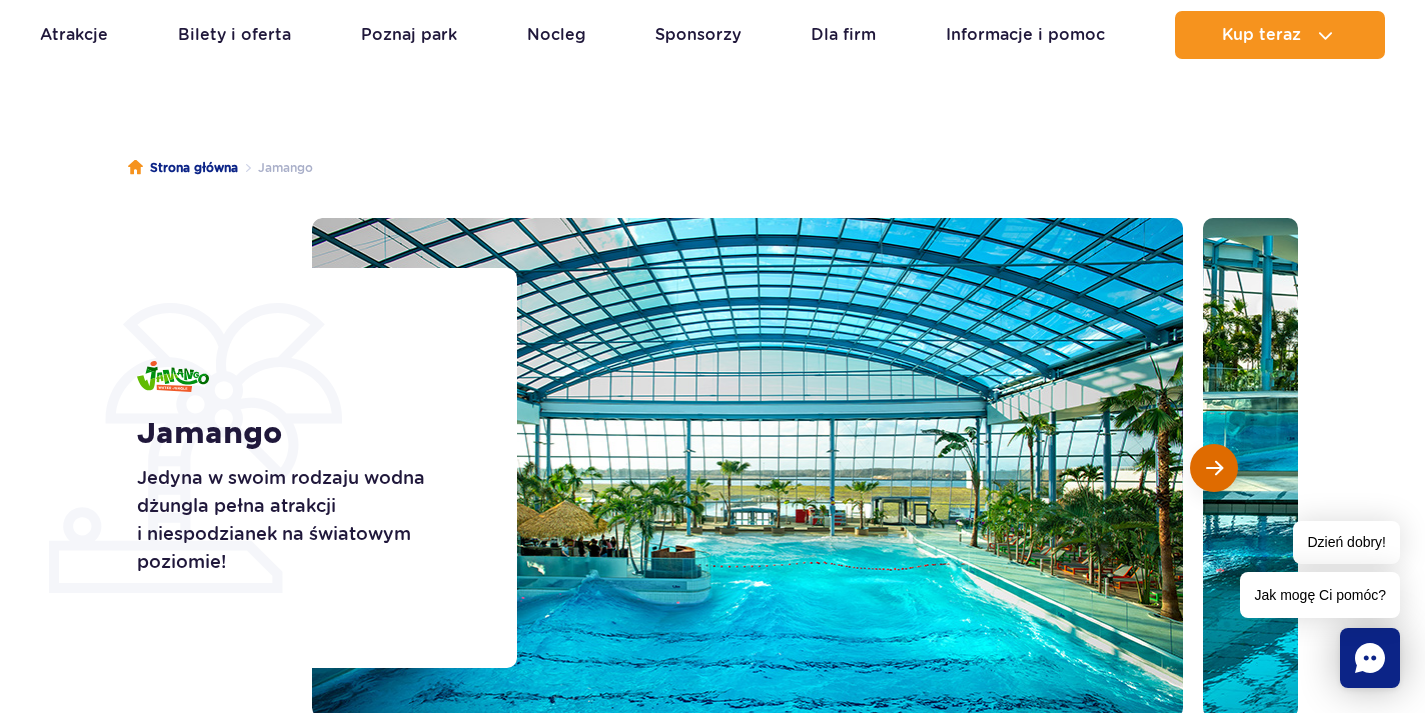 click at bounding box center (1214, 468) 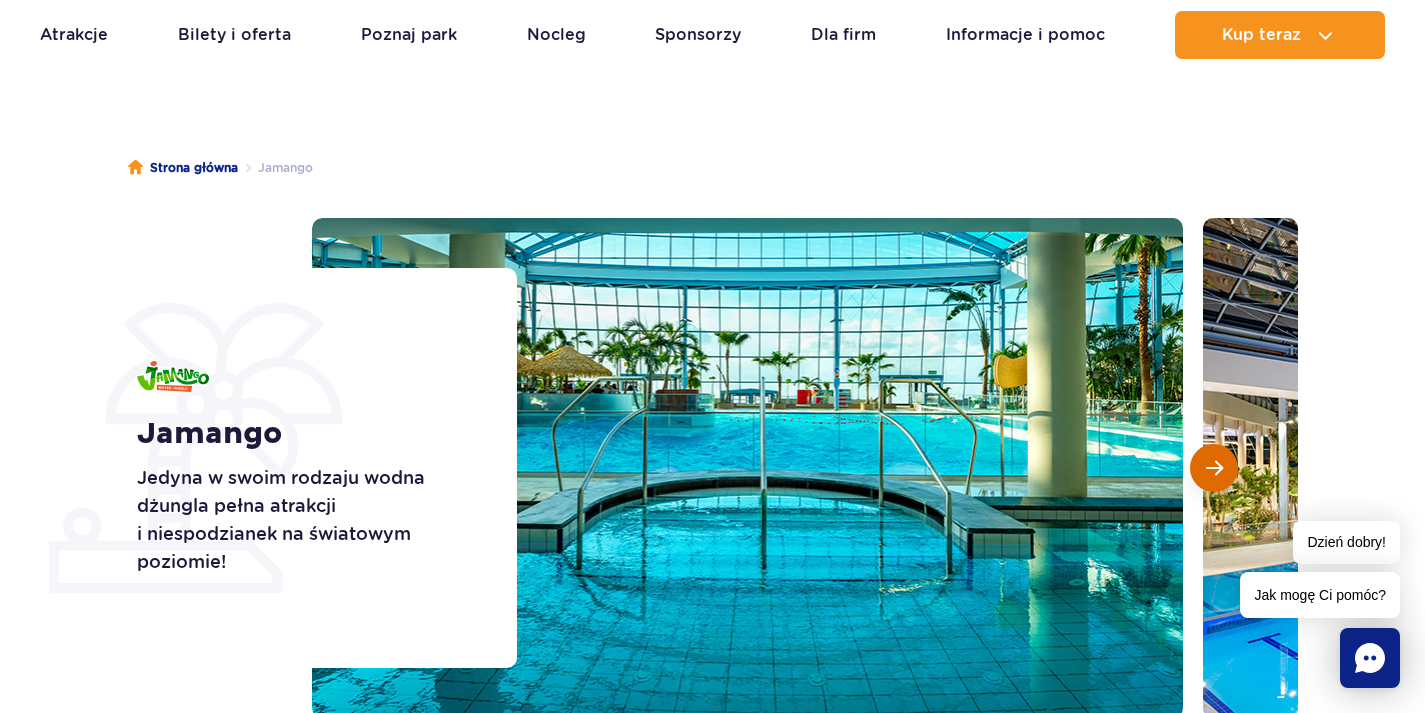 click at bounding box center (1214, 468) 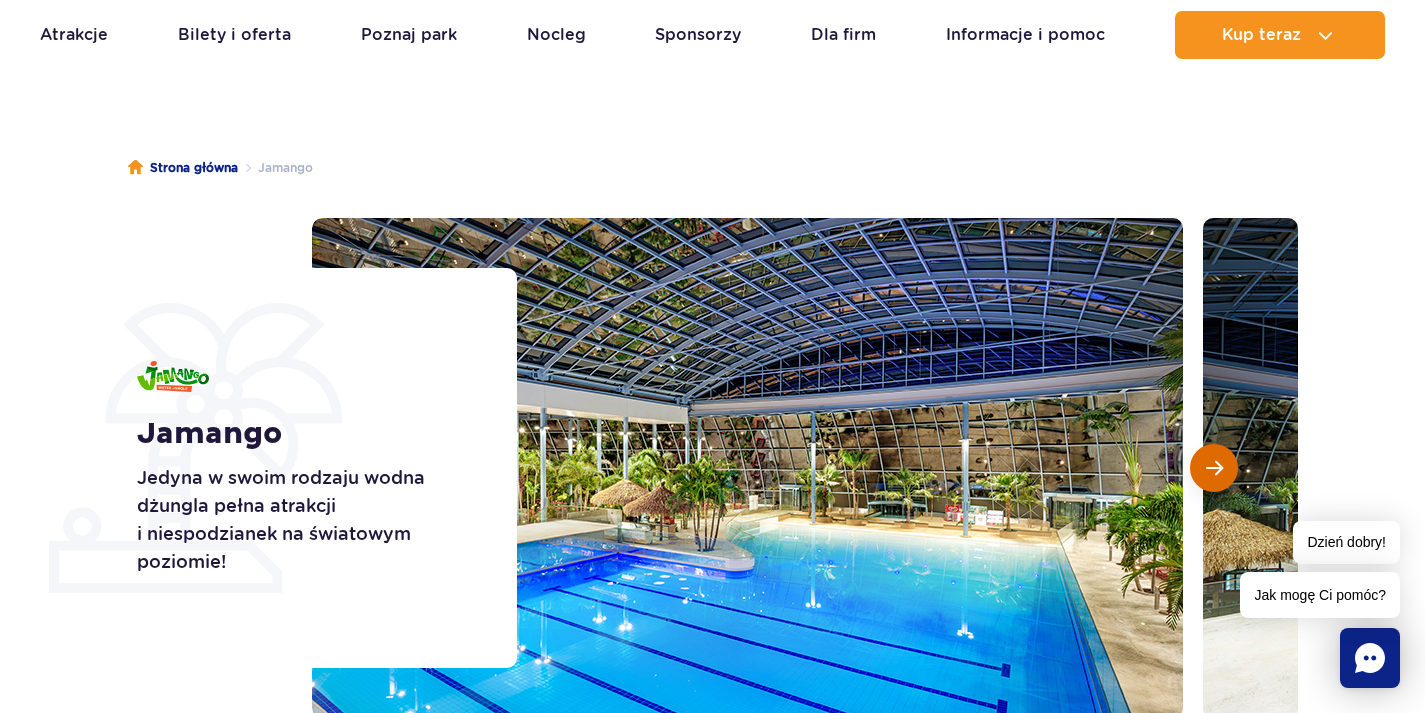 click at bounding box center (1214, 468) 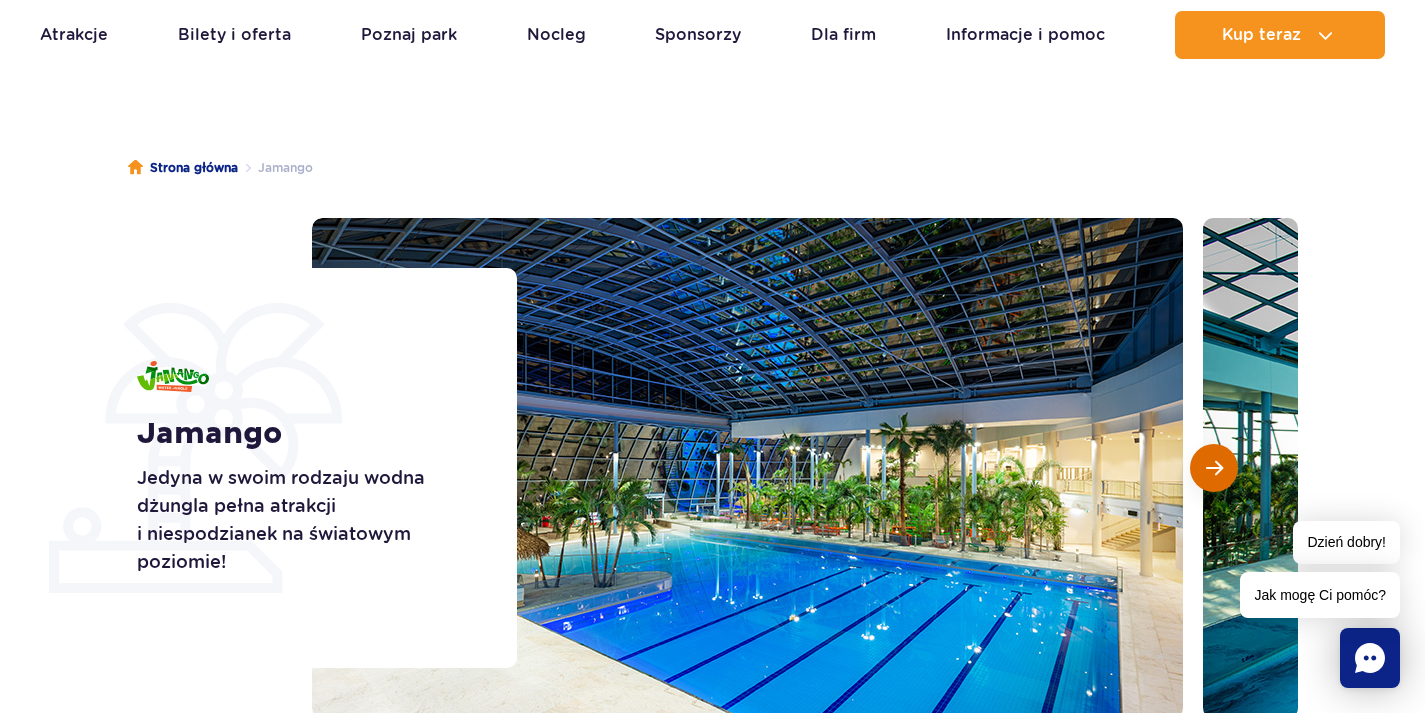 click at bounding box center [1214, 468] 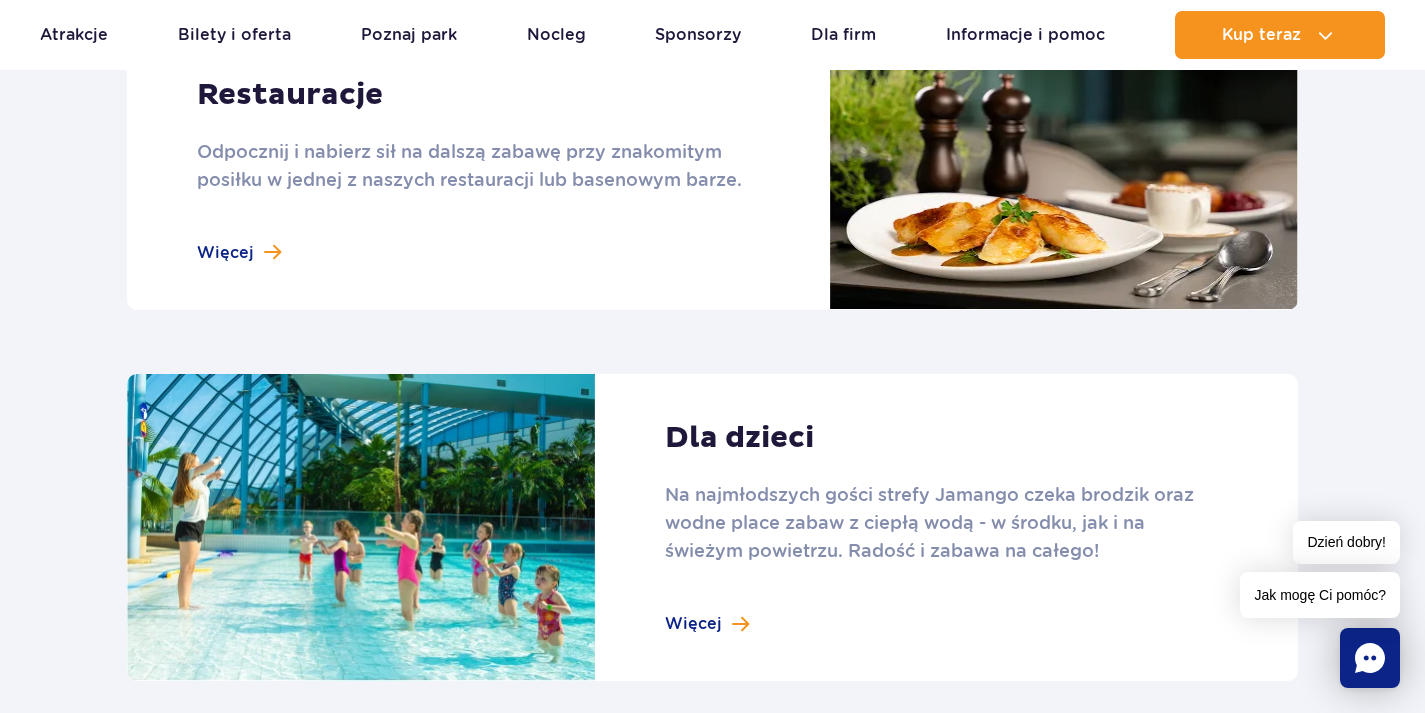 scroll, scrollTop: 2569, scrollLeft: 0, axis: vertical 